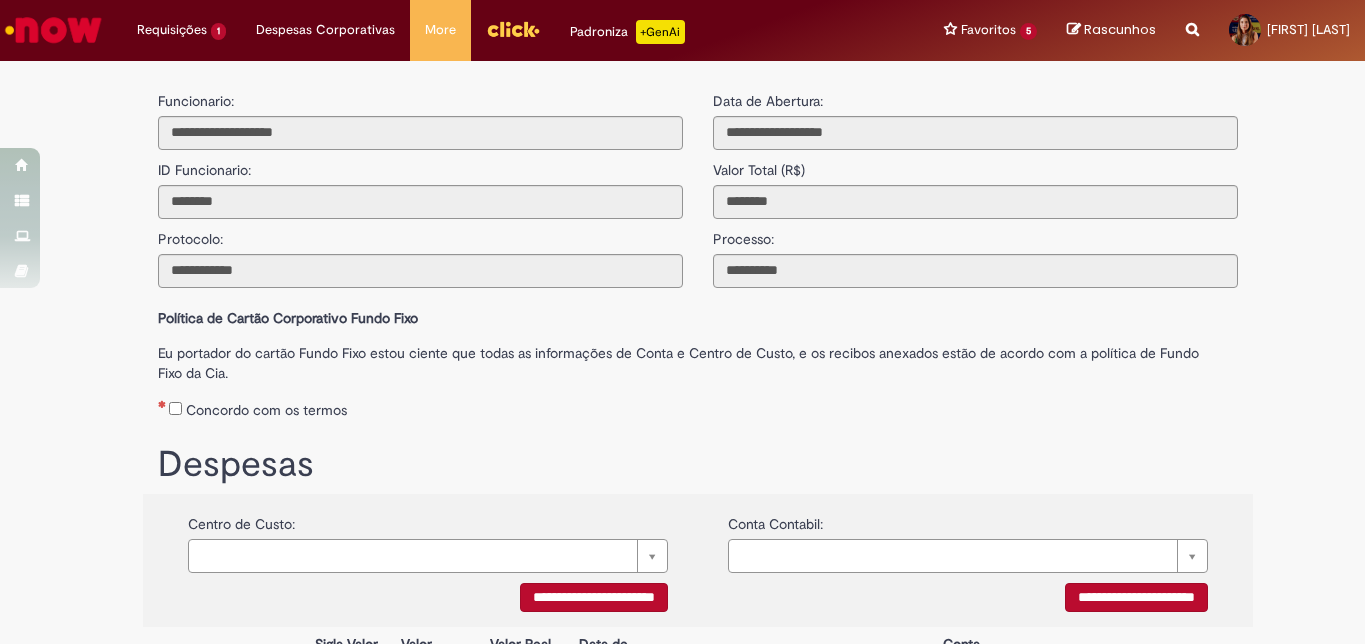 scroll, scrollTop: 0, scrollLeft: 0, axis: both 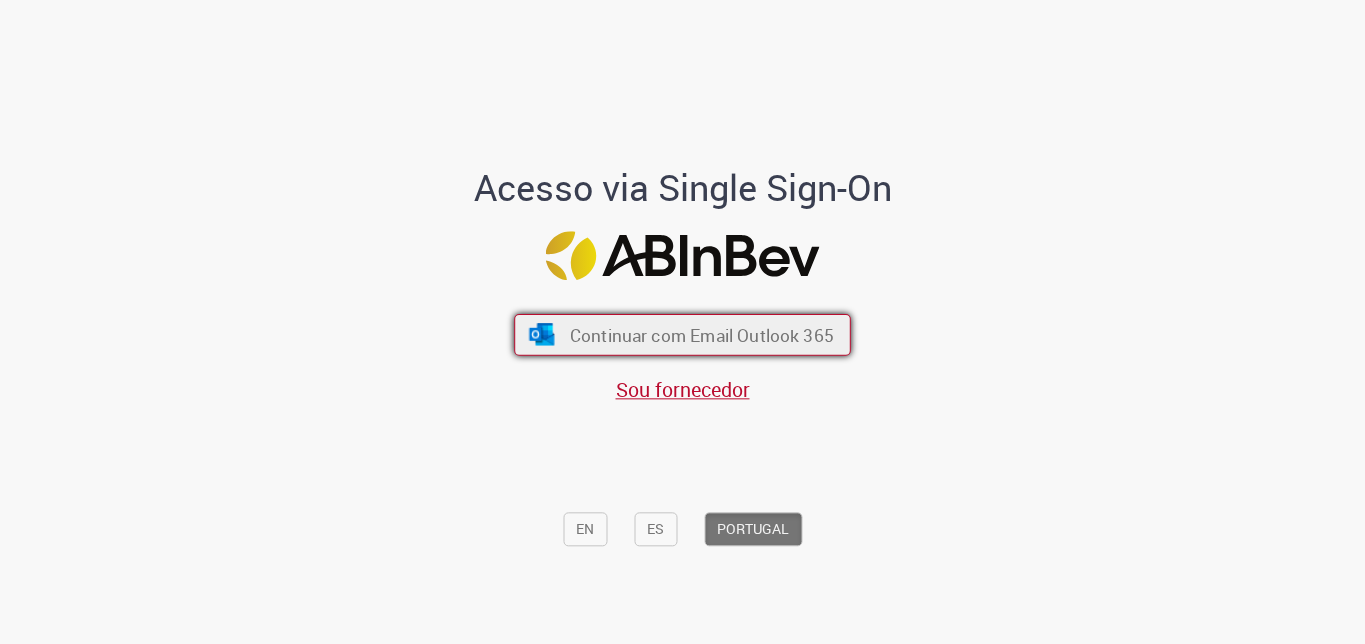 click on "Continuar com Email Outlook 365" at bounding box center [682, 335] 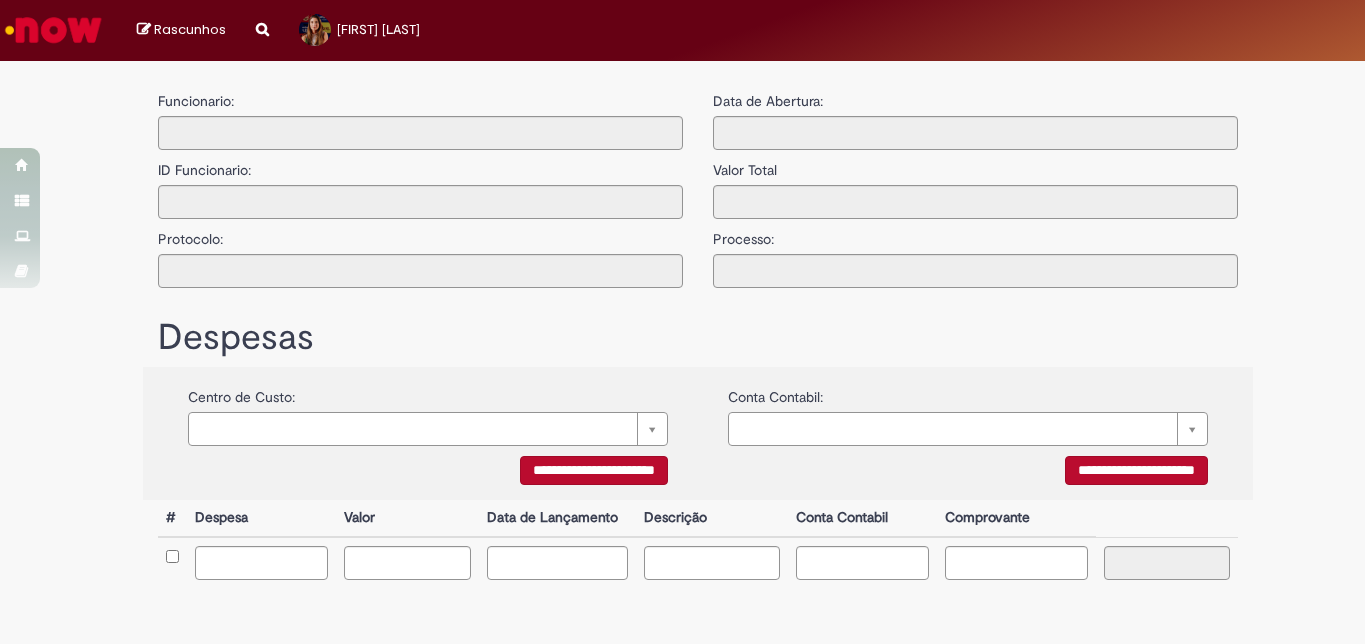 type on "**********" 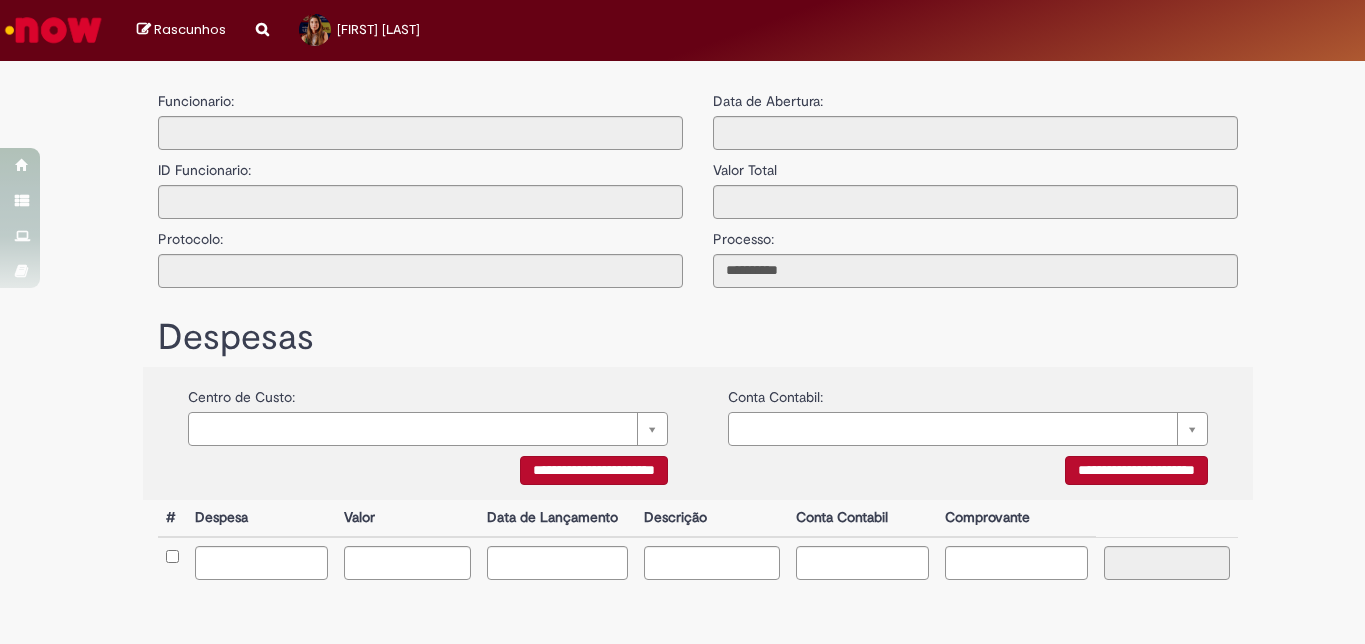 scroll, scrollTop: 0, scrollLeft: 0, axis: both 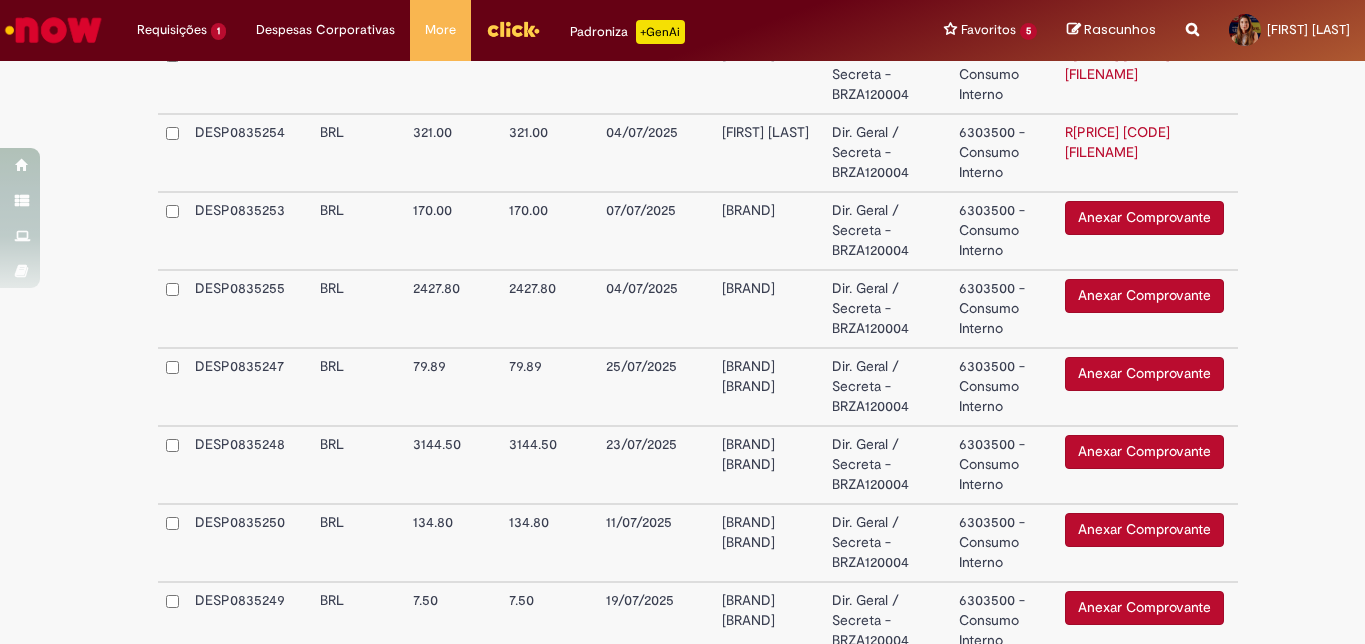 click on "Anexar Comprovante" at bounding box center (1144, 218) 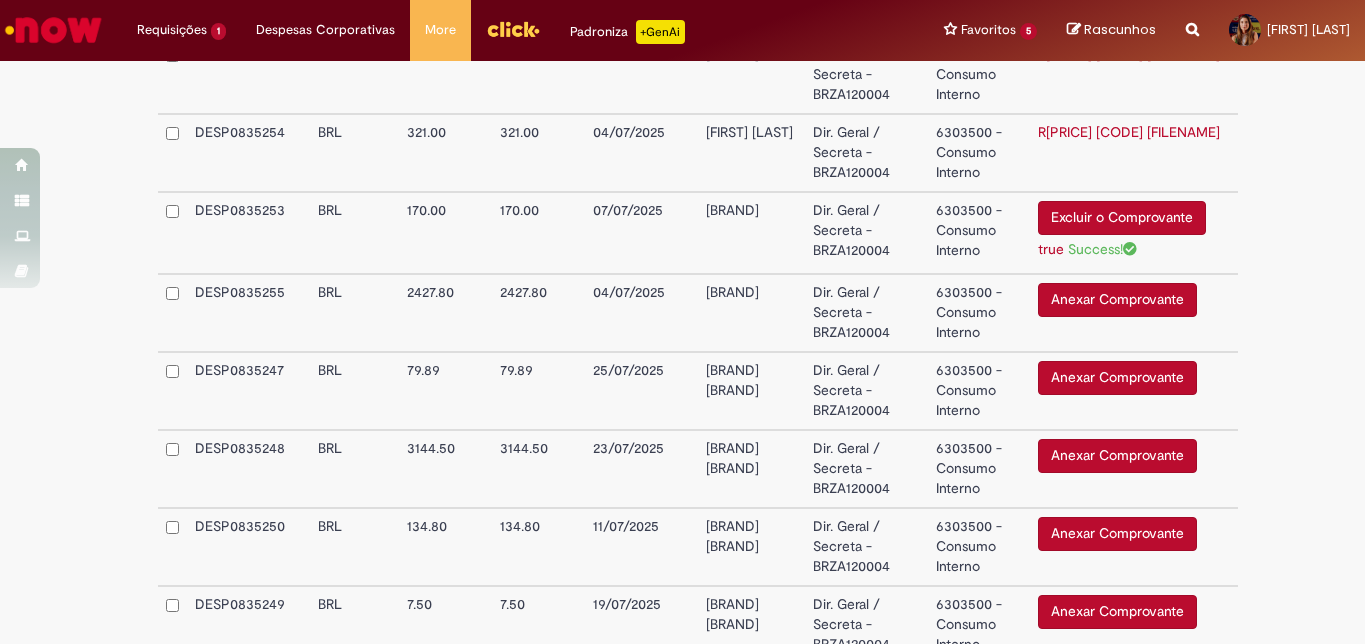 click on "Dir. Geral / Secreta - BRZA120004" at bounding box center (866, 233) 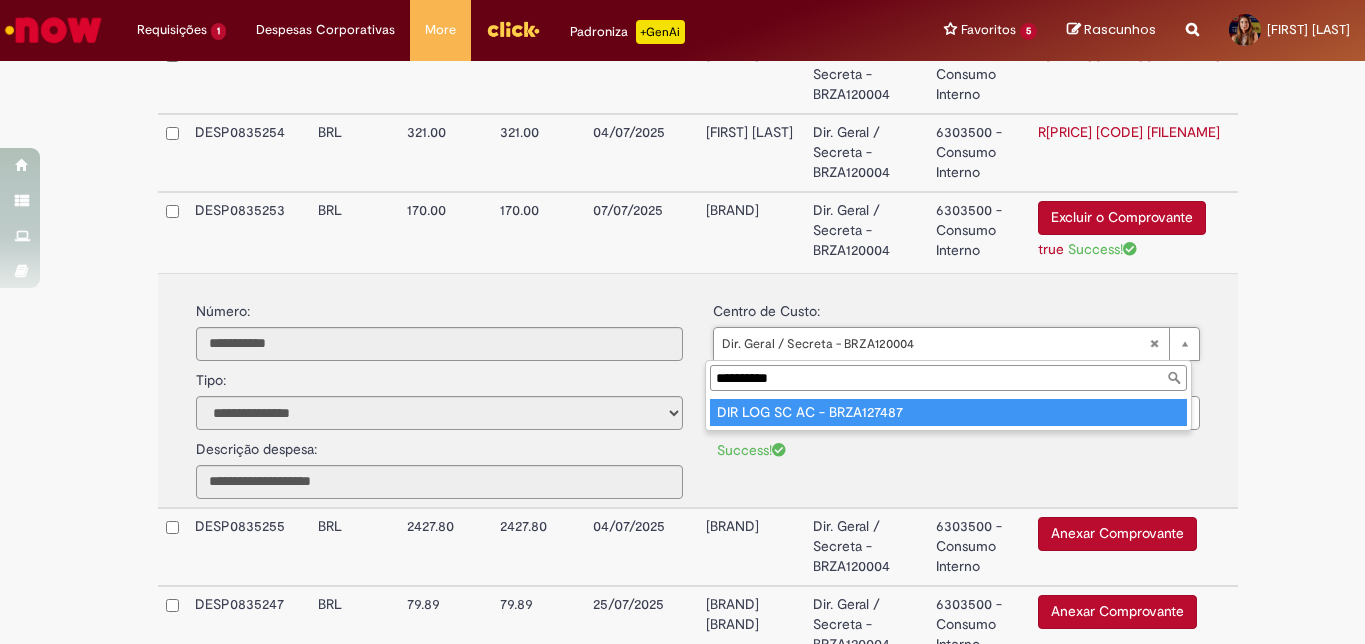 type on "**********" 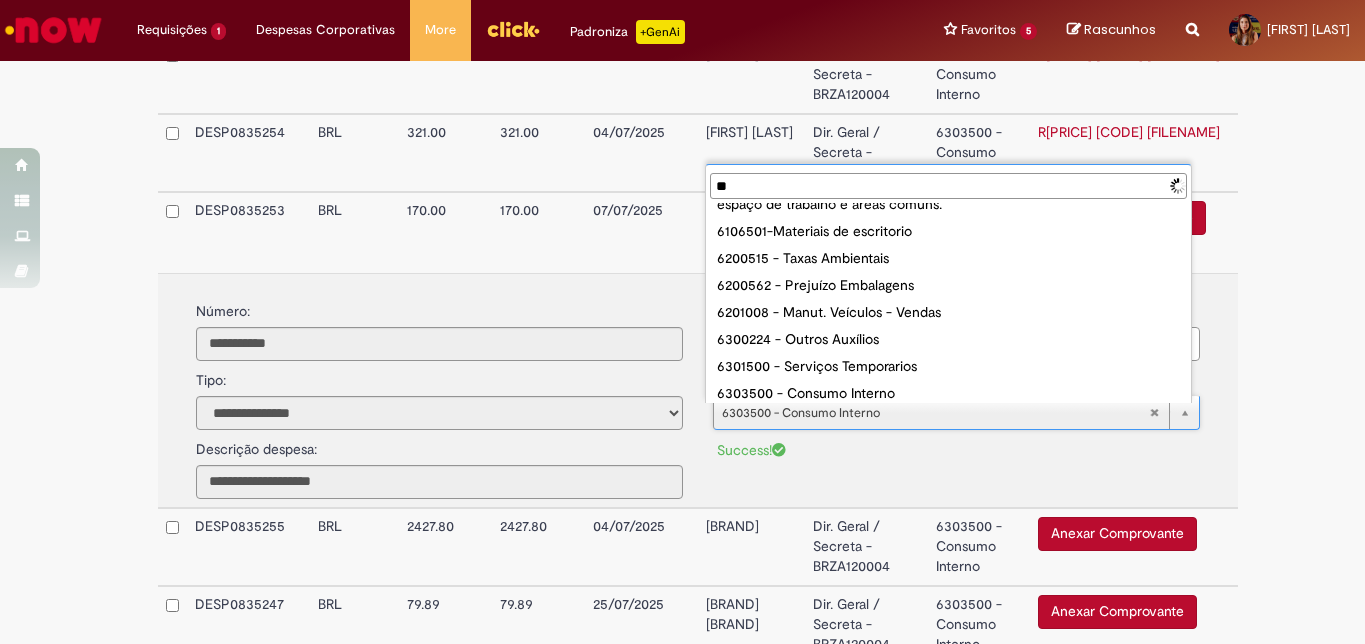 scroll, scrollTop: 0, scrollLeft: 0, axis: both 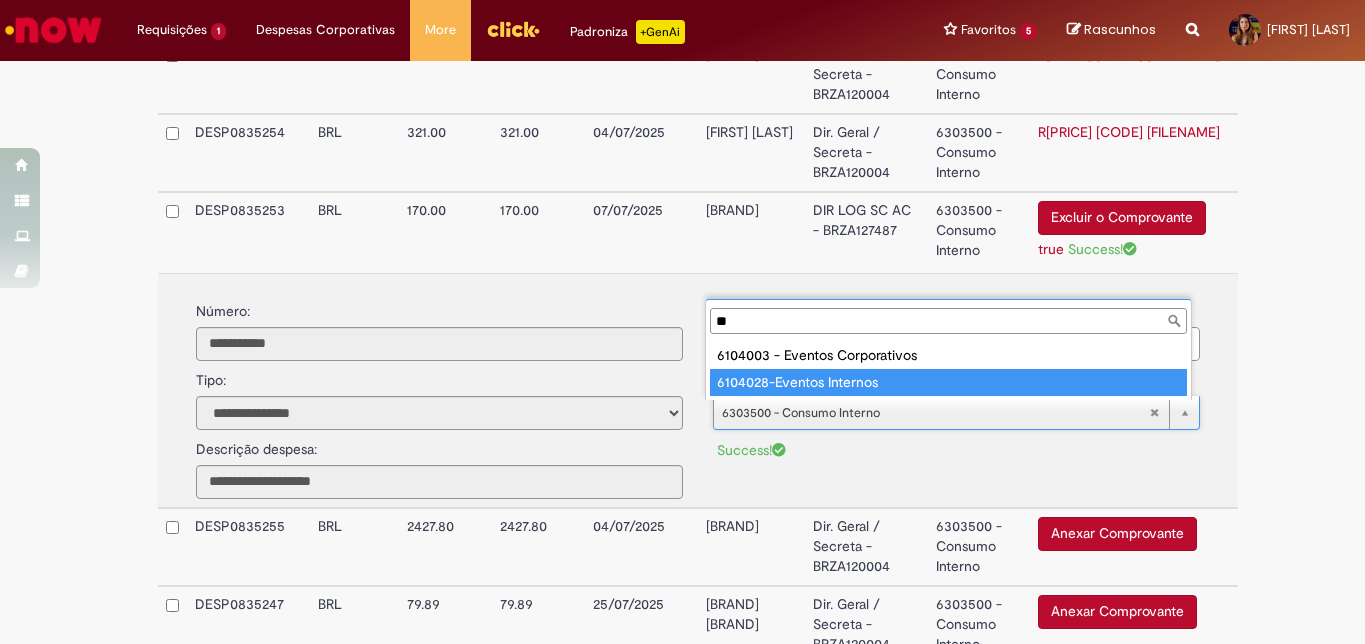 type on "**" 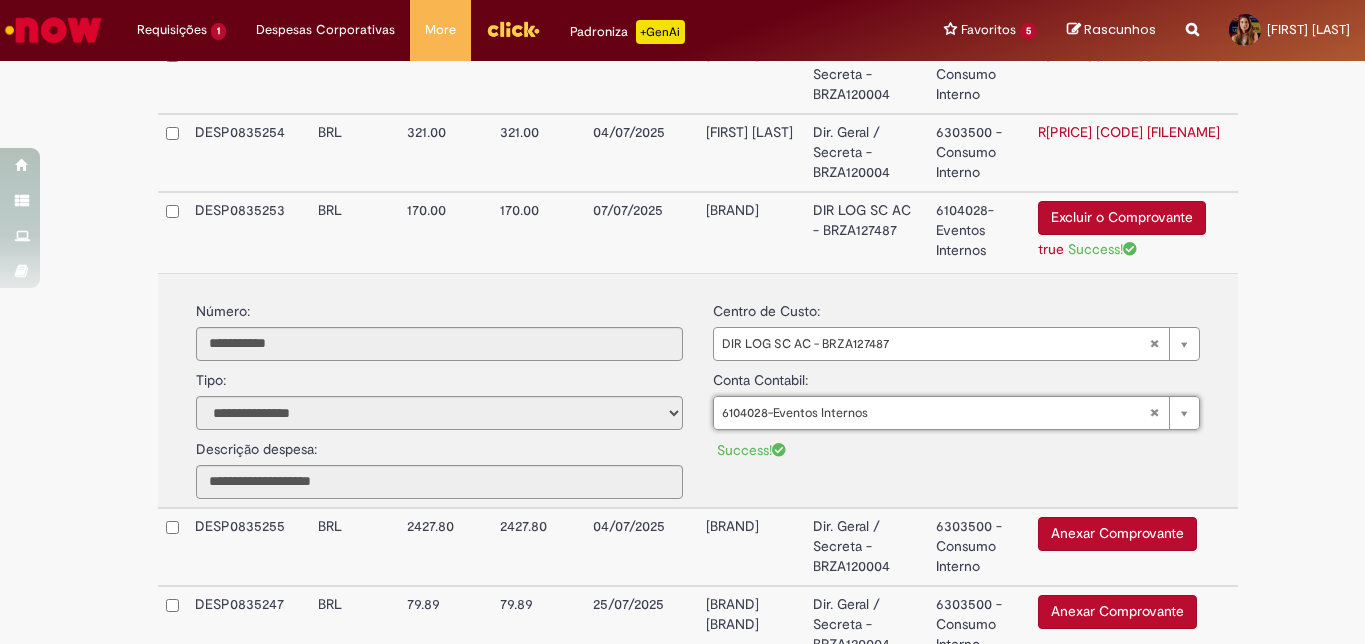 click on "6303500 - Consumo Interno" at bounding box center [979, 153] 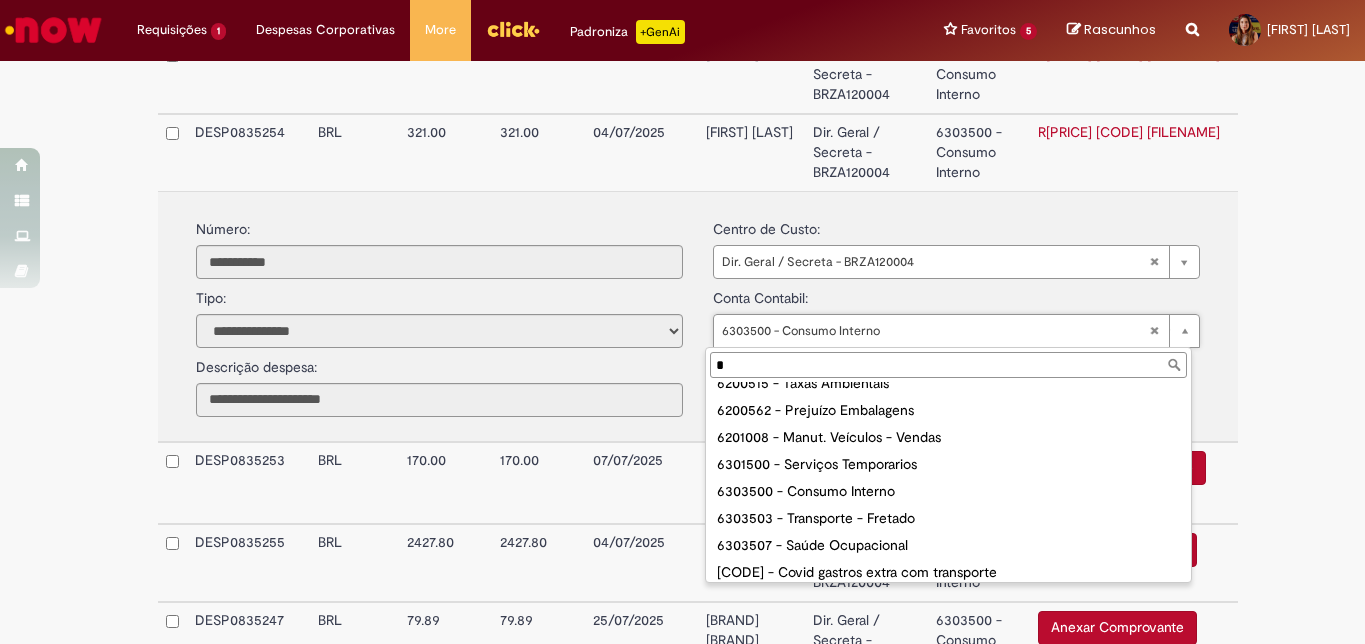 scroll, scrollTop: 0, scrollLeft: 0, axis: both 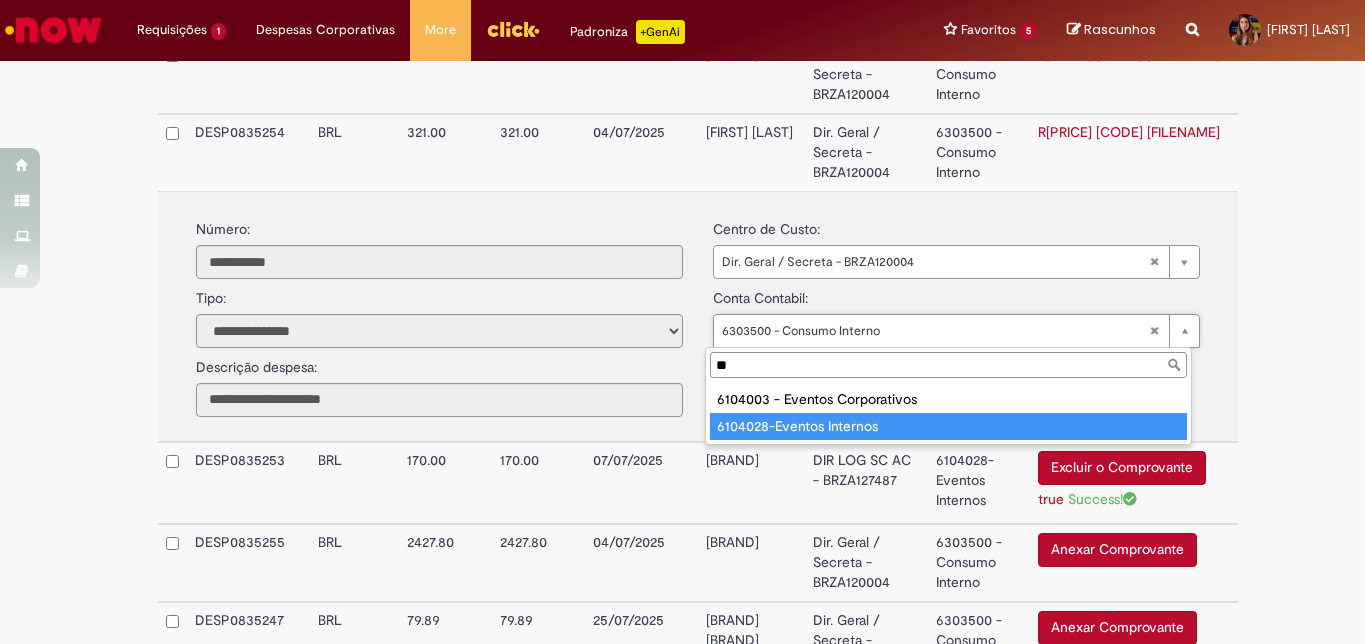 type on "**" 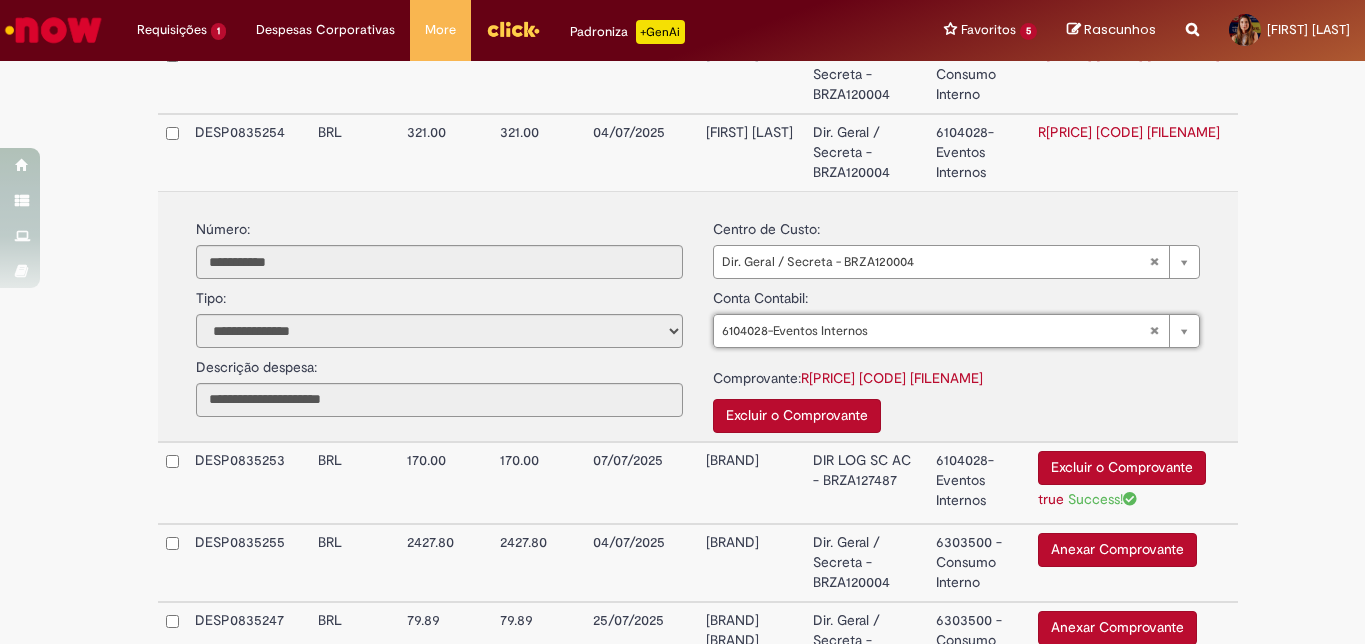 type on "**********" 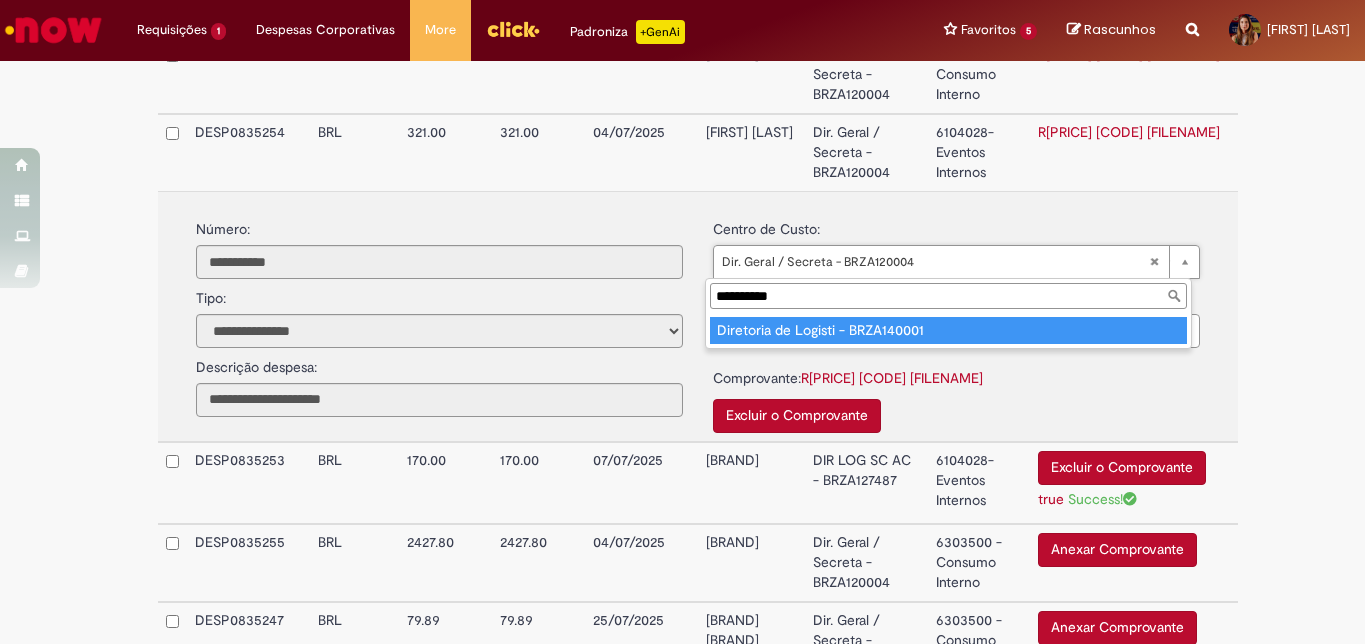 type on "**********" 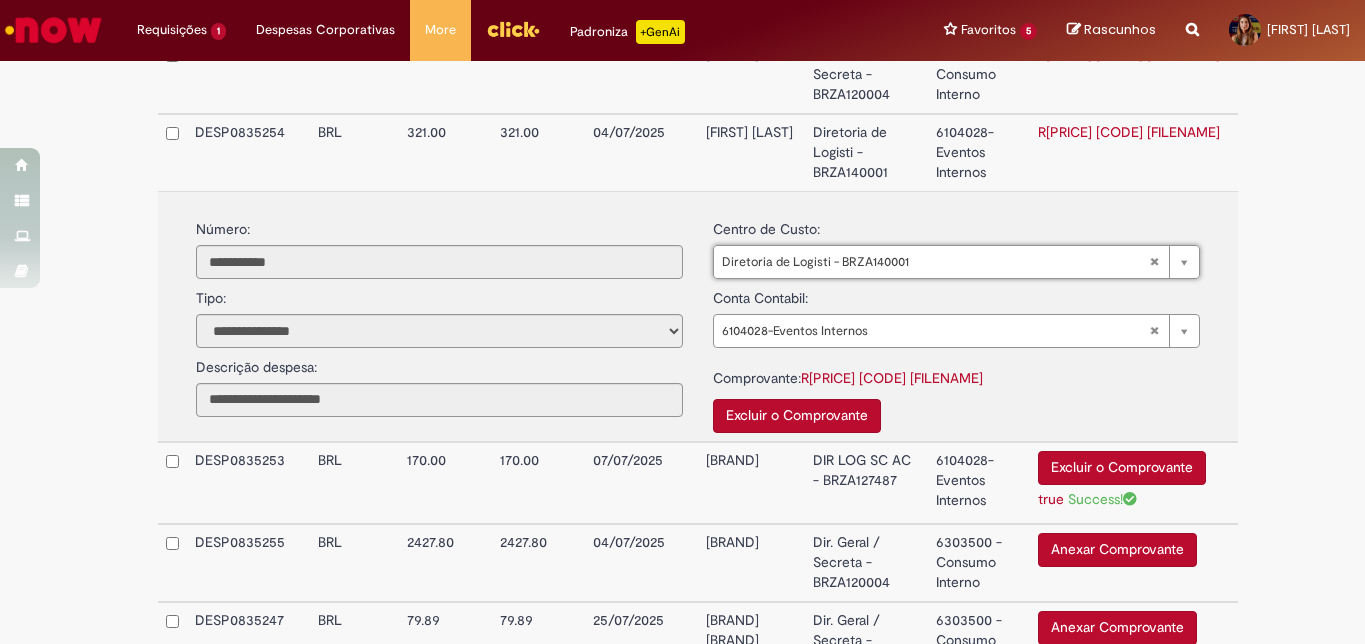 click on "6104028-Eventos Internos" at bounding box center (979, 152) 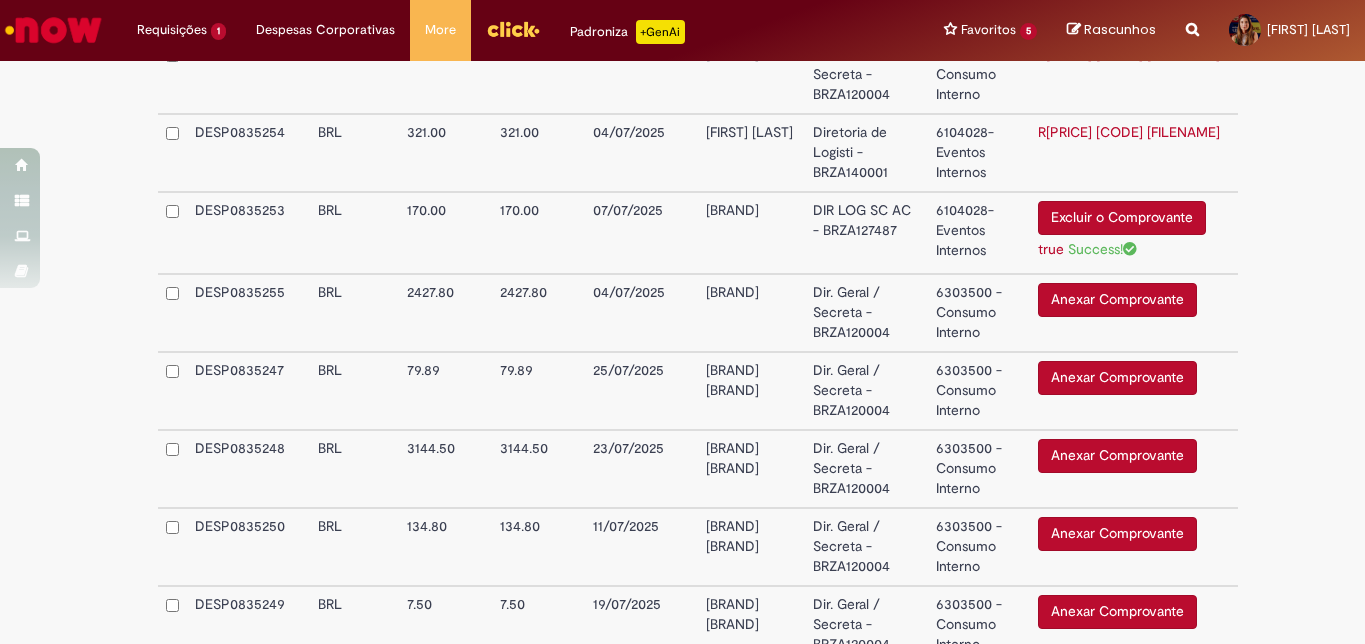 click on "Anexar Comprovante" at bounding box center (1117, 300) 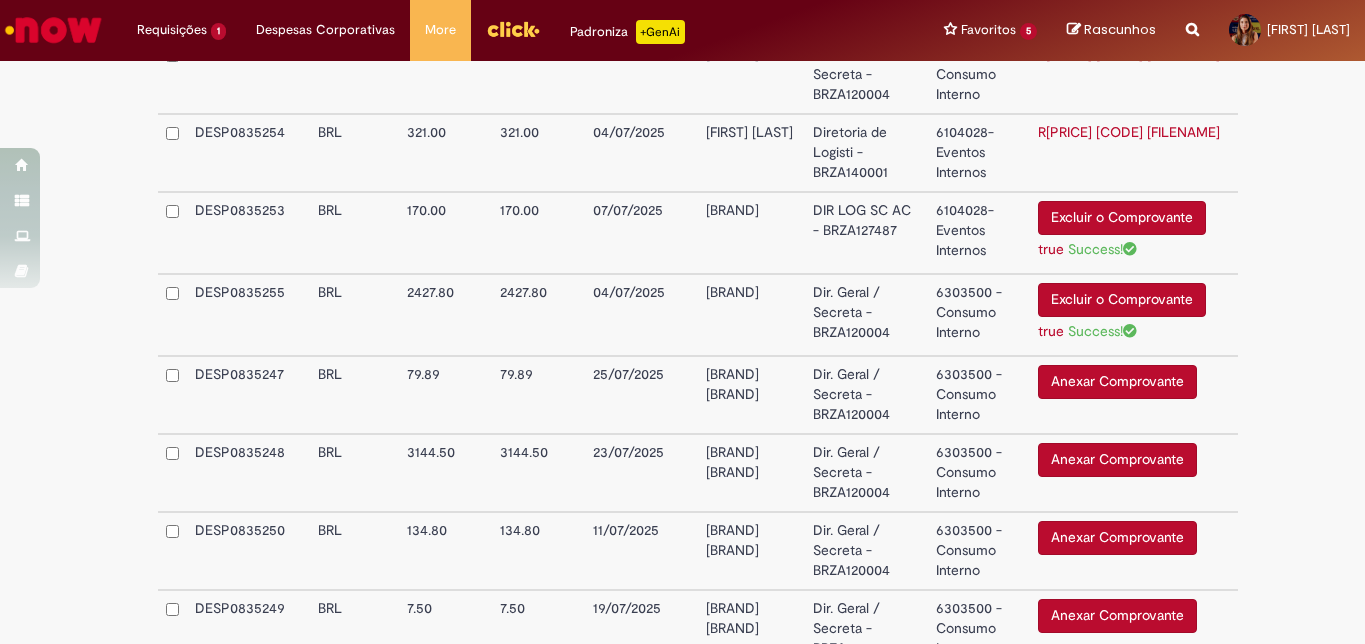 click on "Dir. Geral / Secreta - BRZA120004" at bounding box center [866, 315] 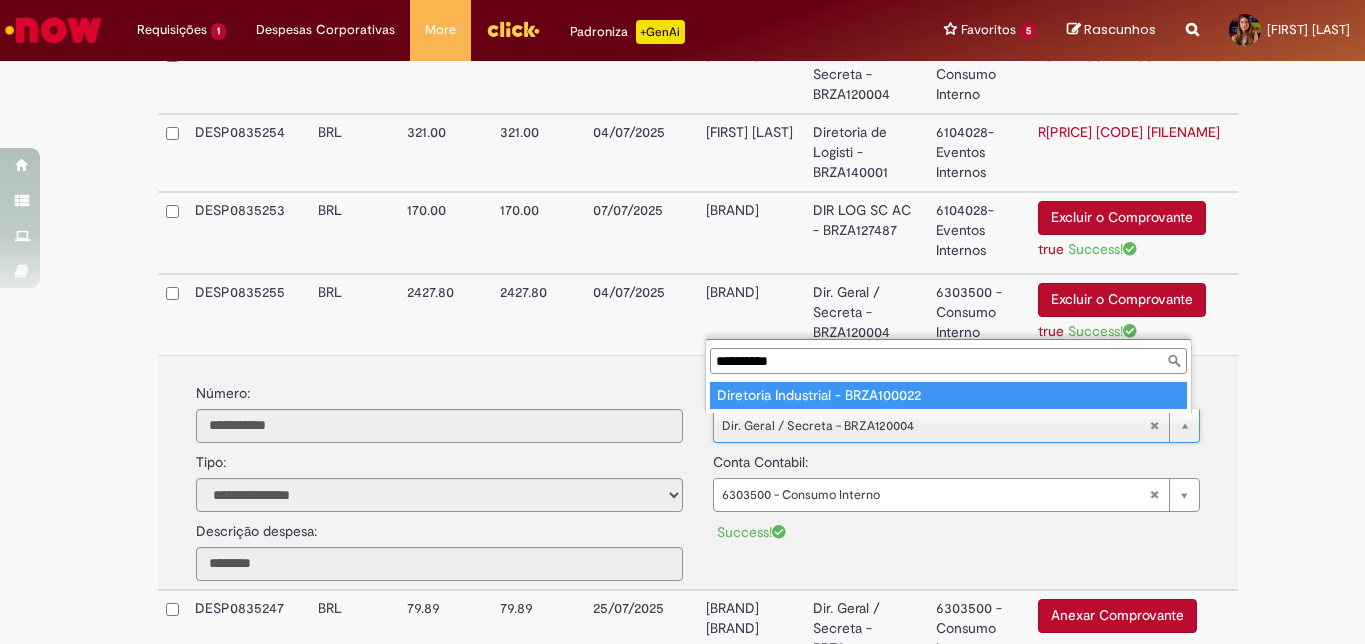 type on "**********" 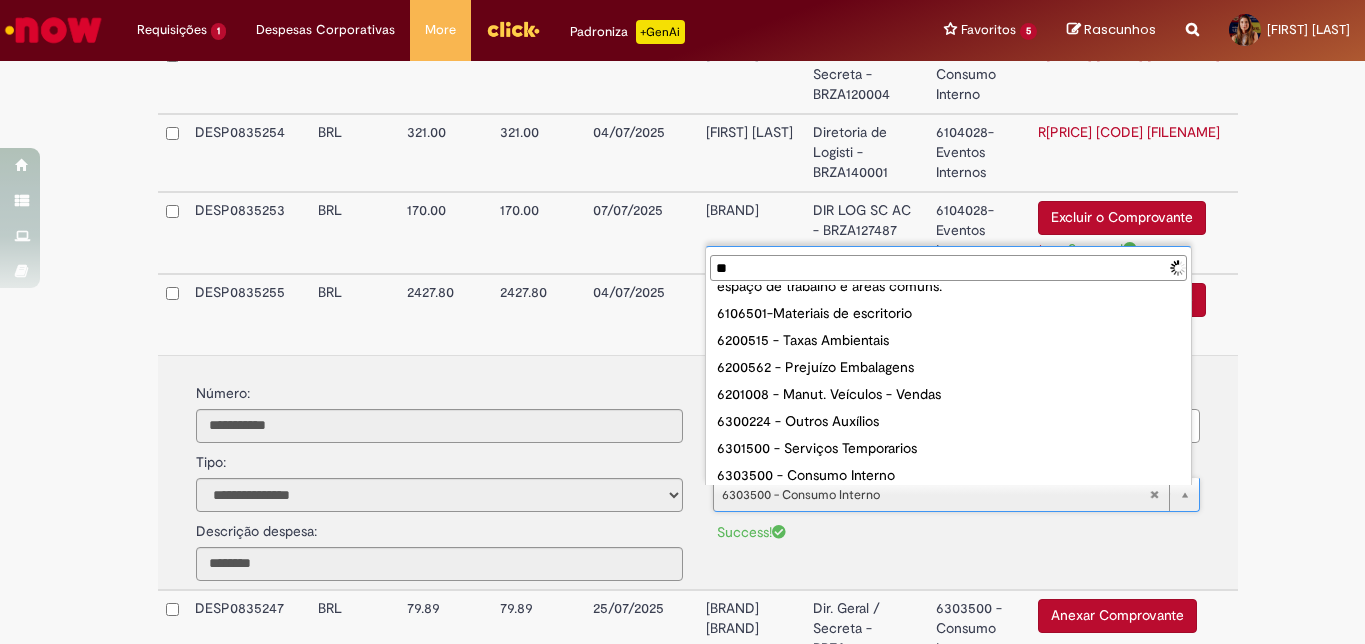 scroll, scrollTop: 0, scrollLeft: 0, axis: both 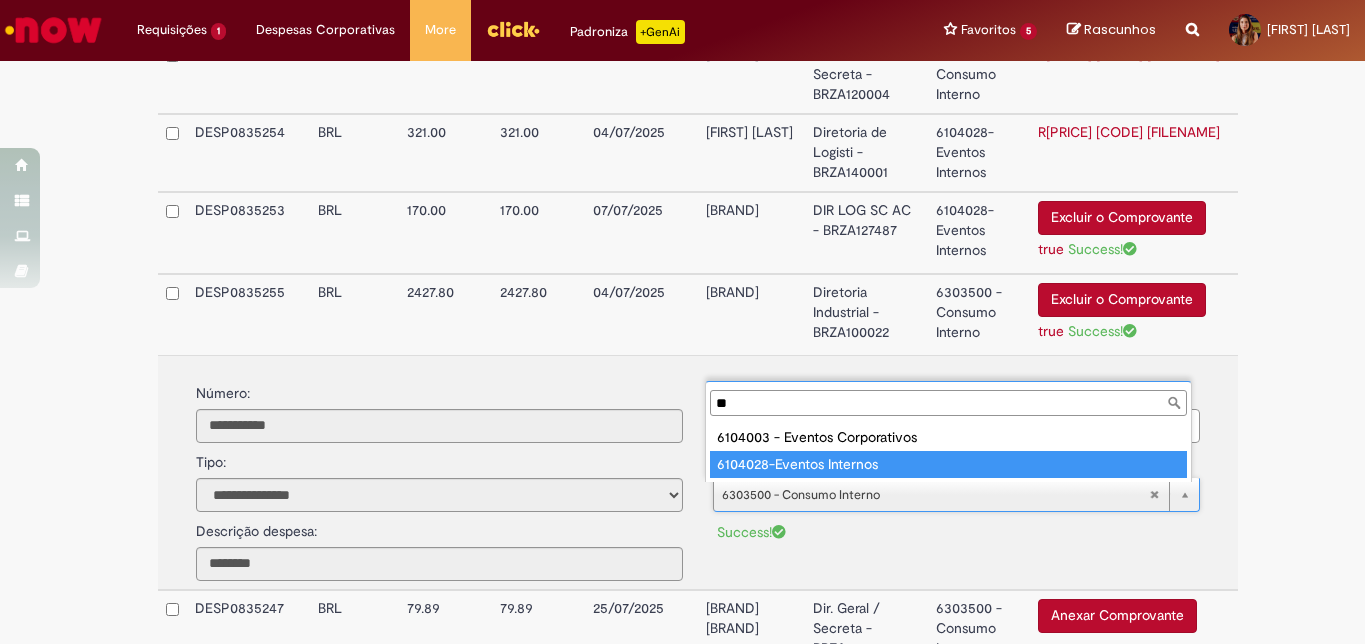 type on "**" 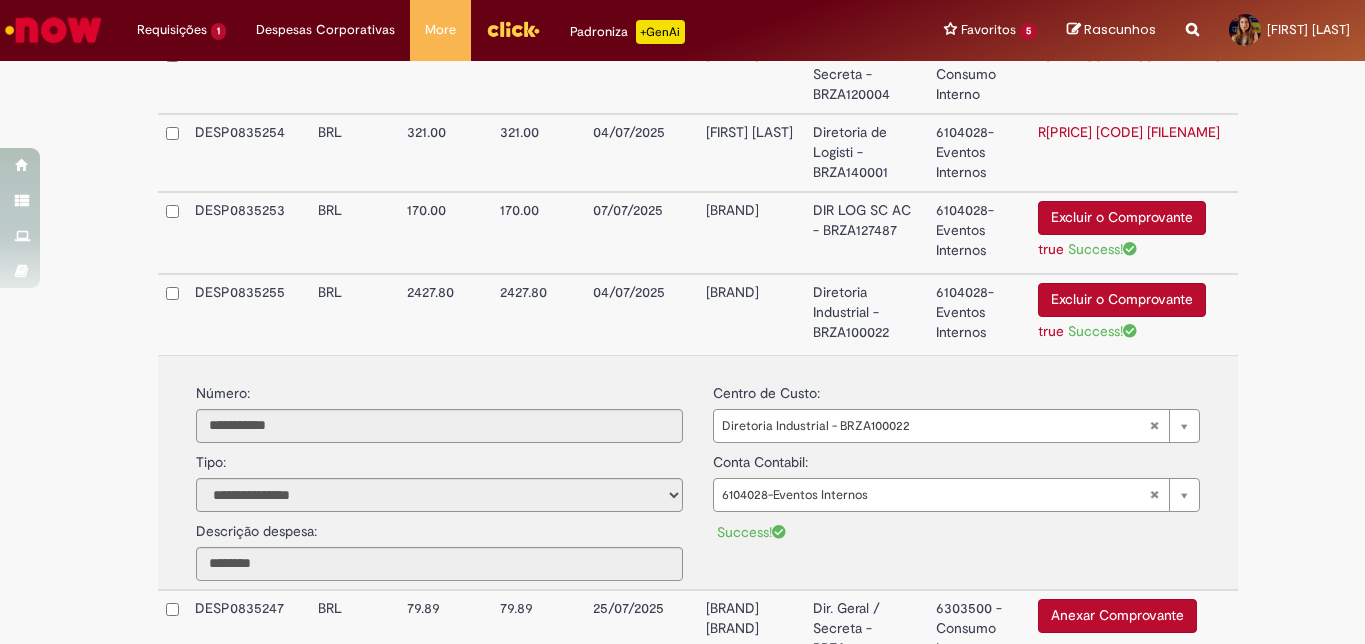 click on "Diretoria Industrial - BRZA100022" at bounding box center [866, 314] 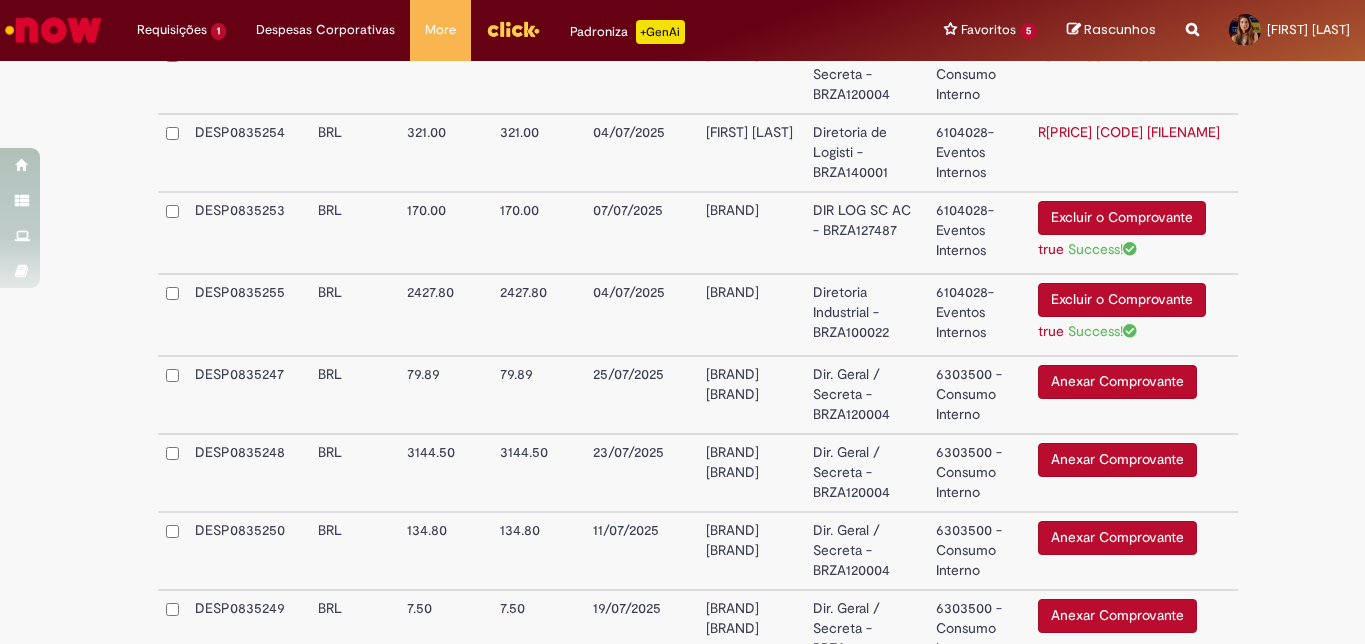 click on "[BRAND] [BRAND]" at bounding box center (751, 473) 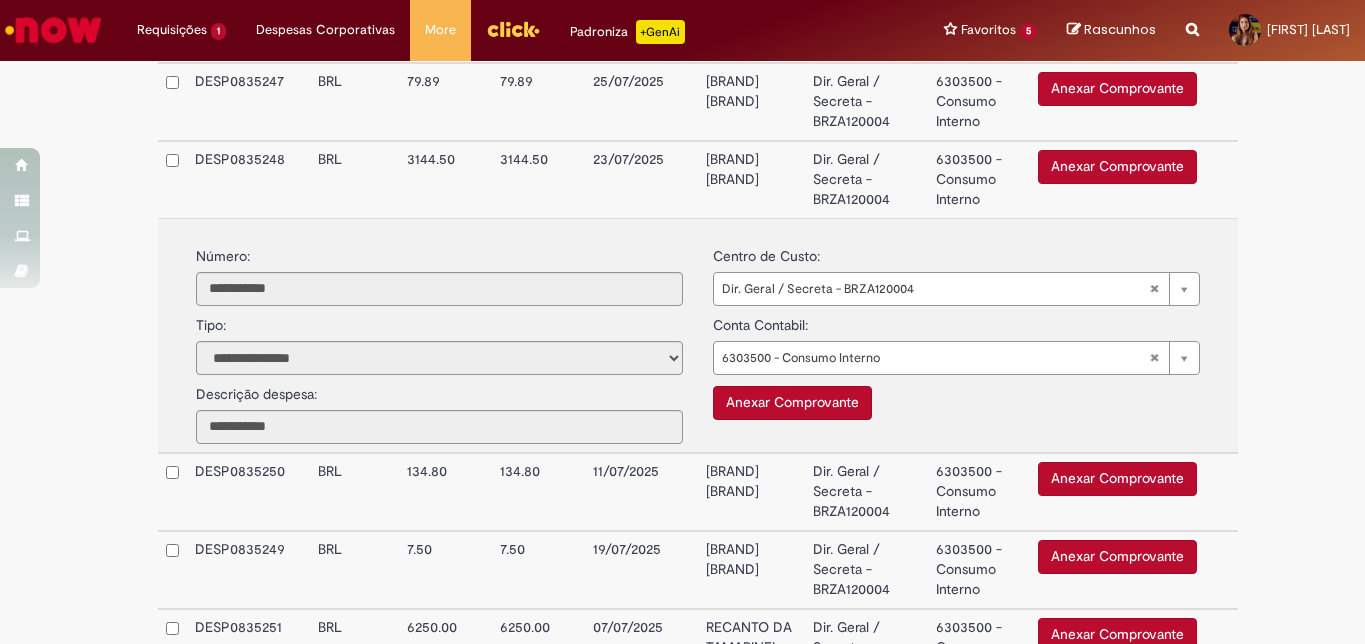 scroll, scrollTop: 1000, scrollLeft: 0, axis: vertical 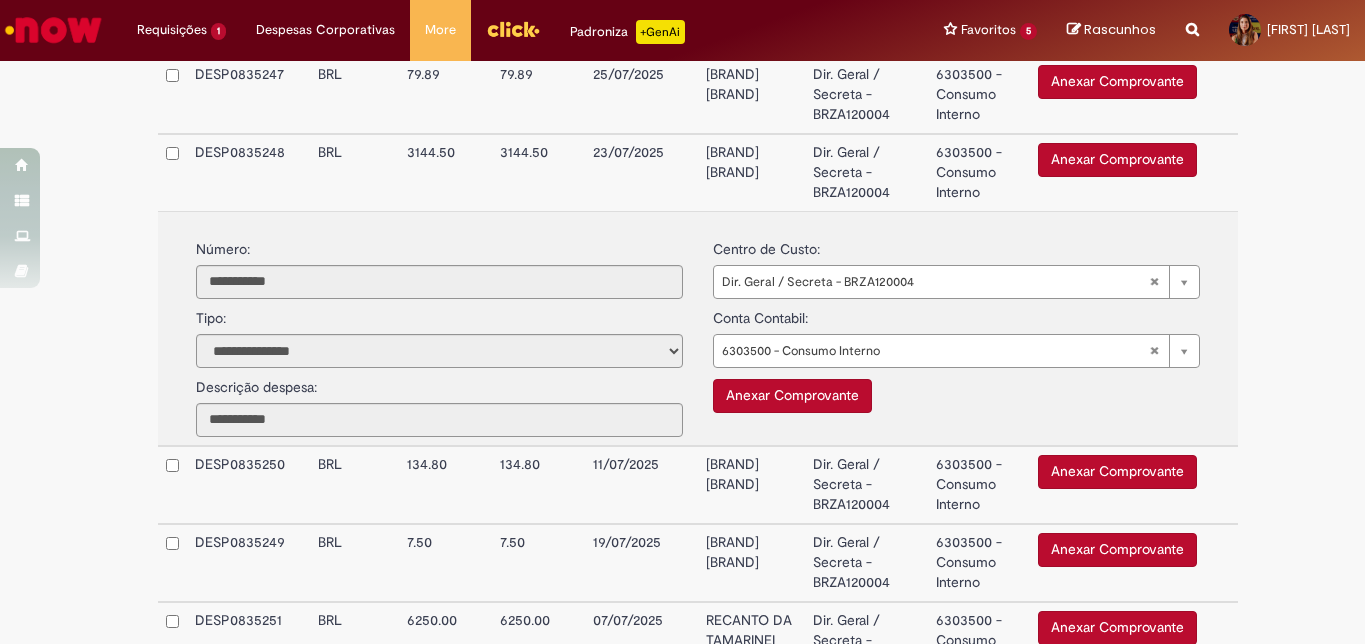 click on "Anexar Comprovante" at bounding box center (792, 396) 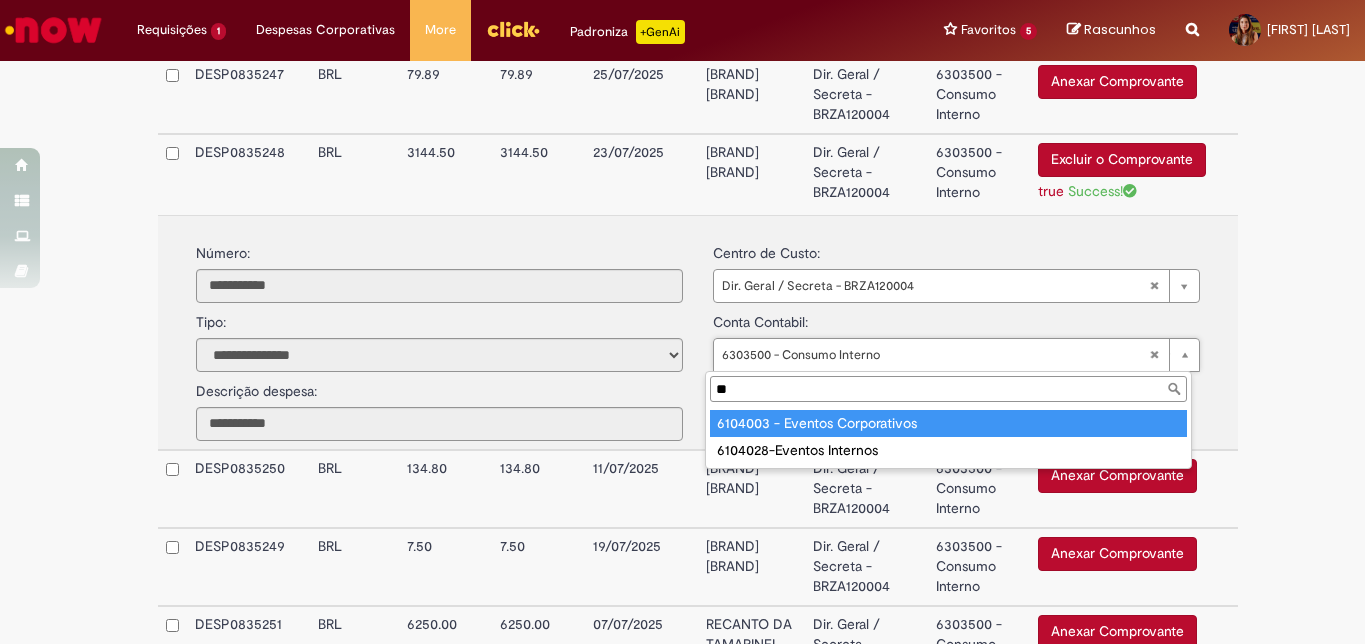 scroll, scrollTop: 0, scrollLeft: 0, axis: both 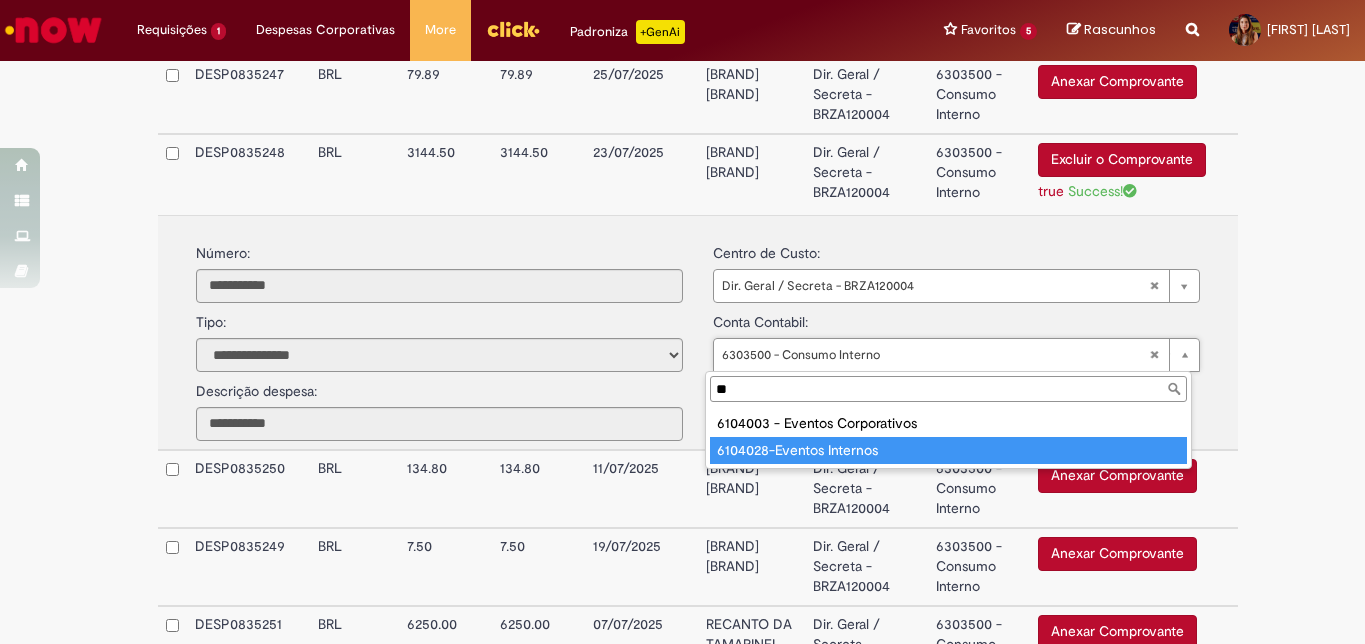 type on "**" 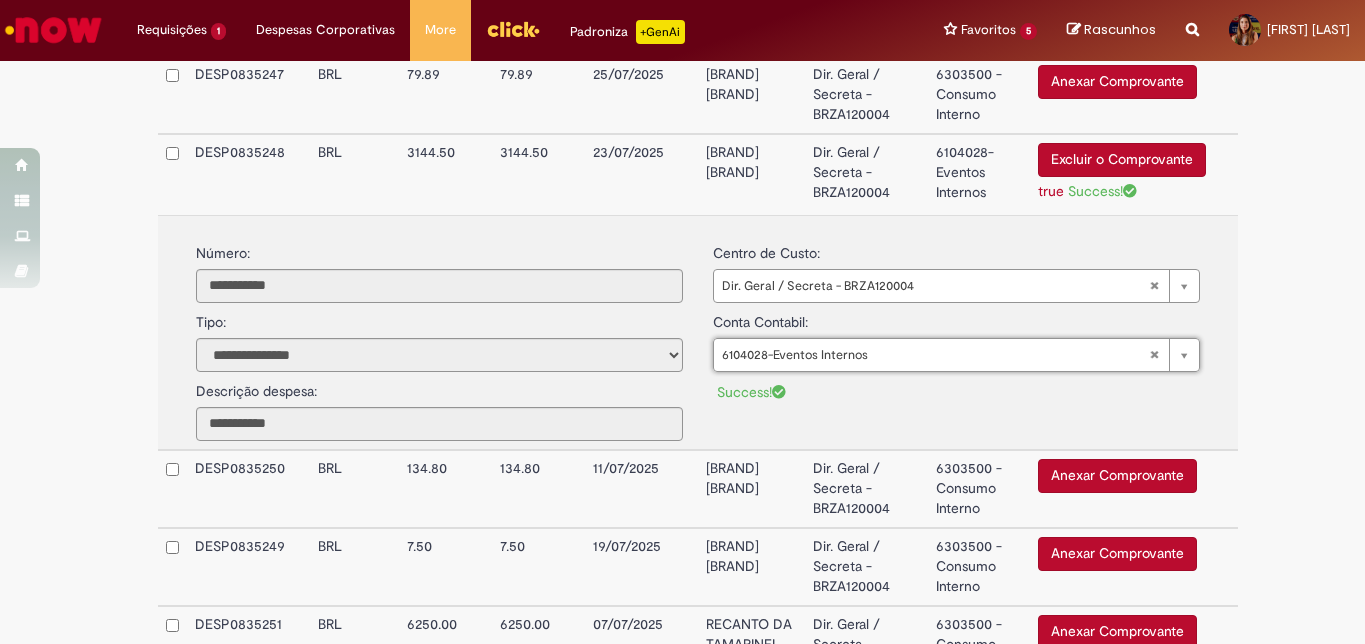 click on "Dir. Geral / Secreta - BRZA120004" at bounding box center [866, 174] 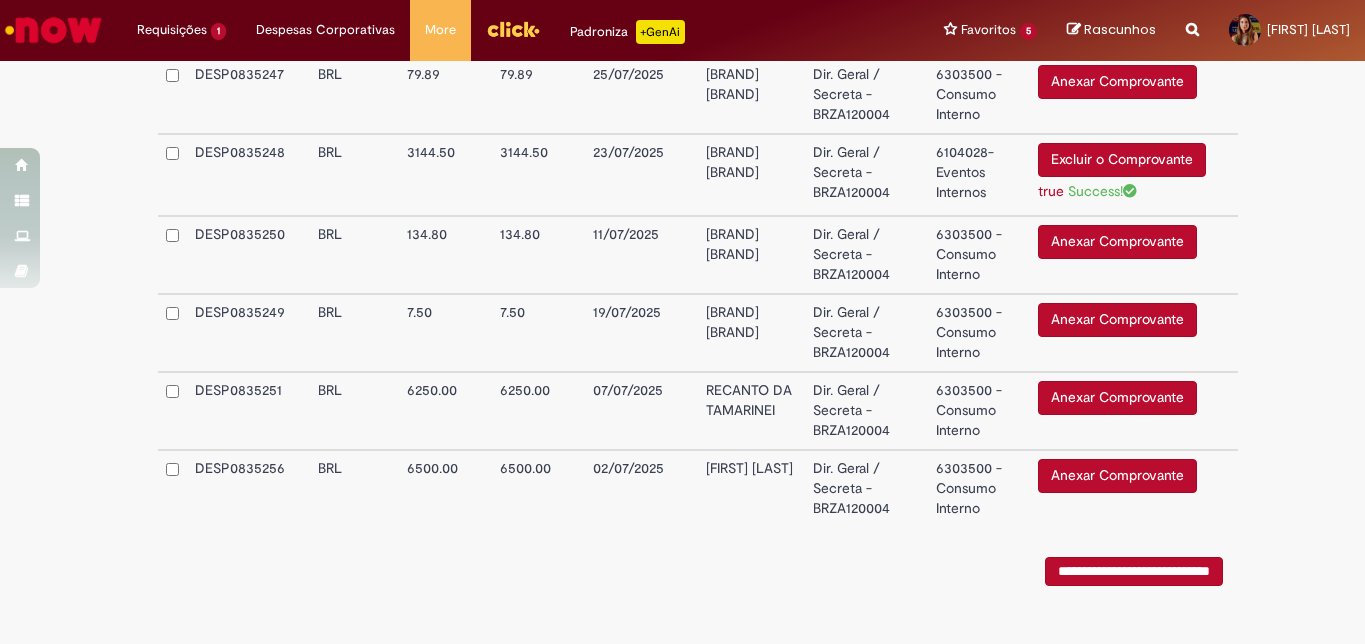 click on "Dir. Geral / Secreta - BRZA120004" at bounding box center (866, 175) 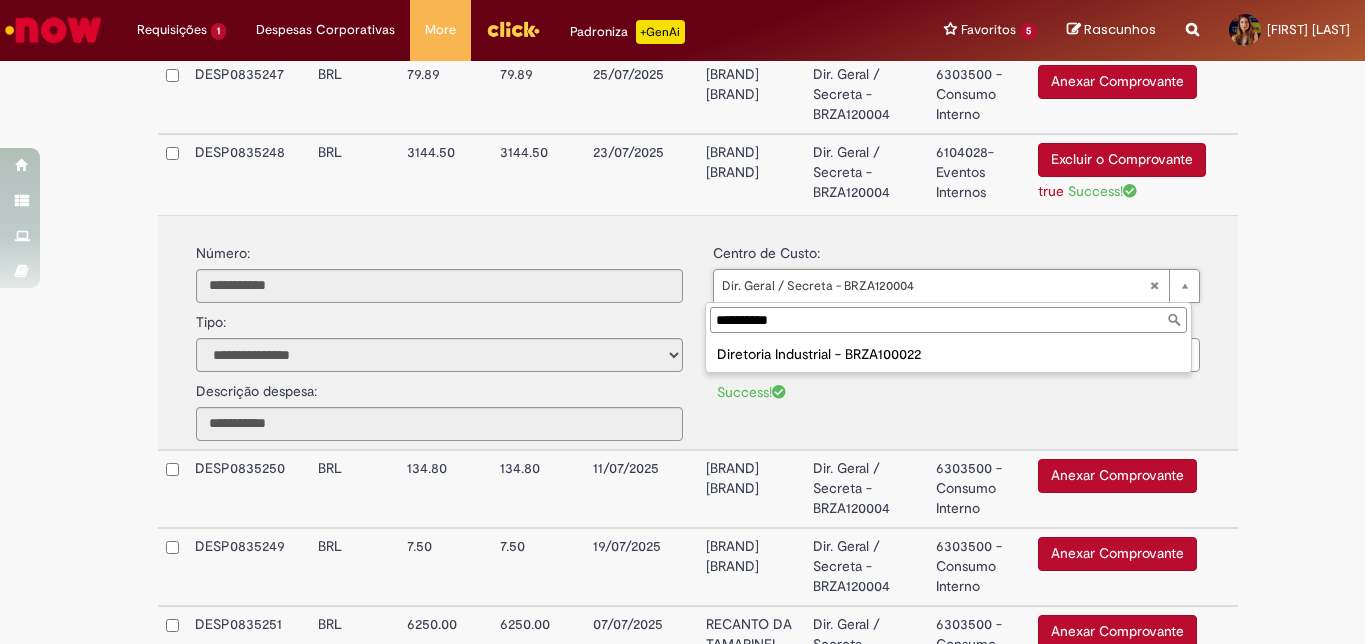 type on "**********" 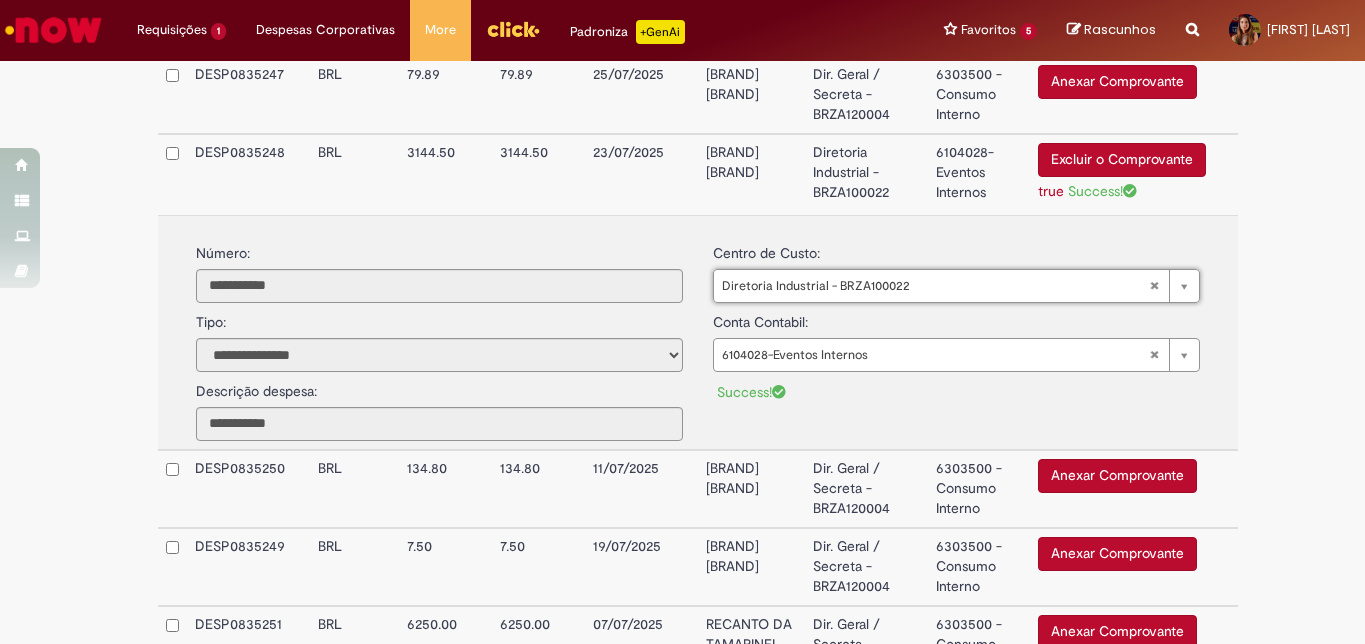 type on "**********" 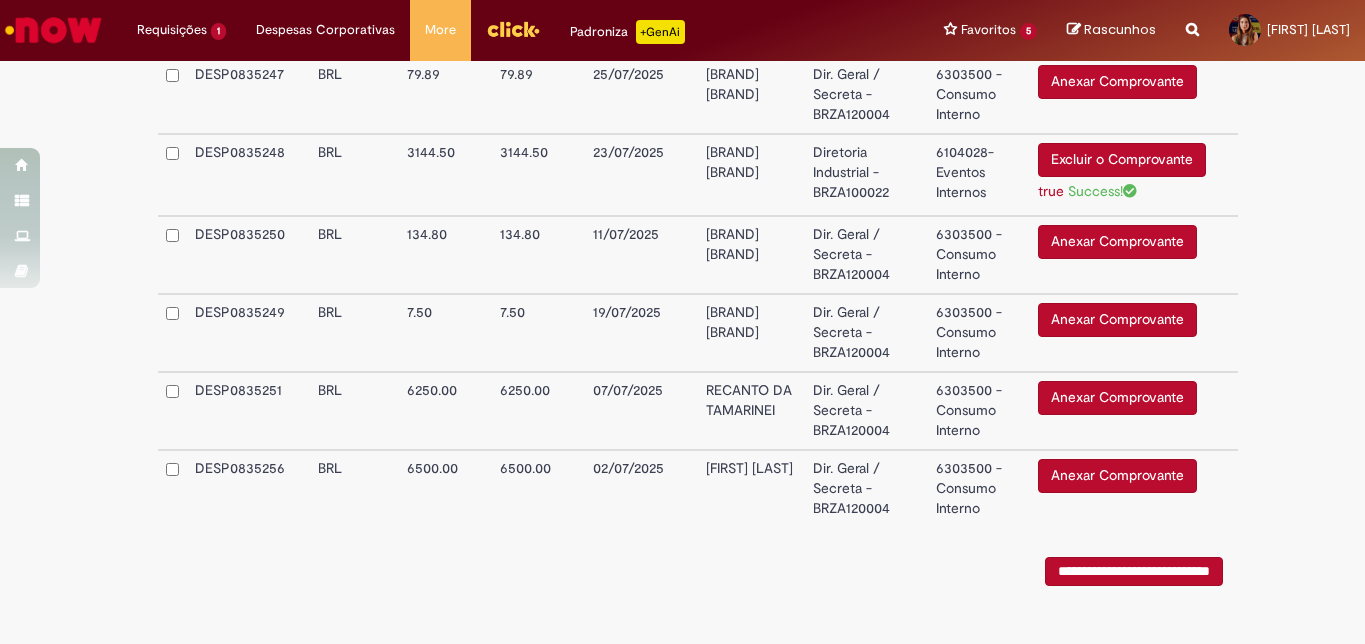 click on "Dir. Geral / Secreta - BRZA120004" at bounding box center (866, 255) 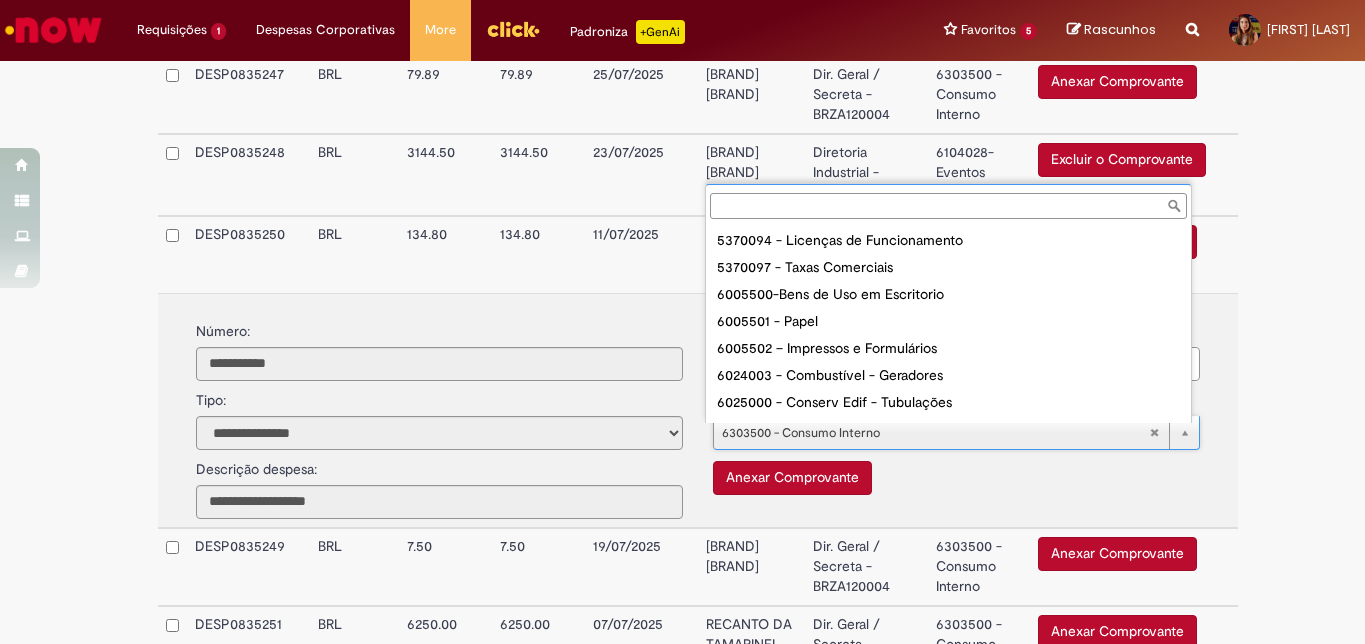 scroll, scrollTop: 1467, scrollLeft: 0, axis: vertical 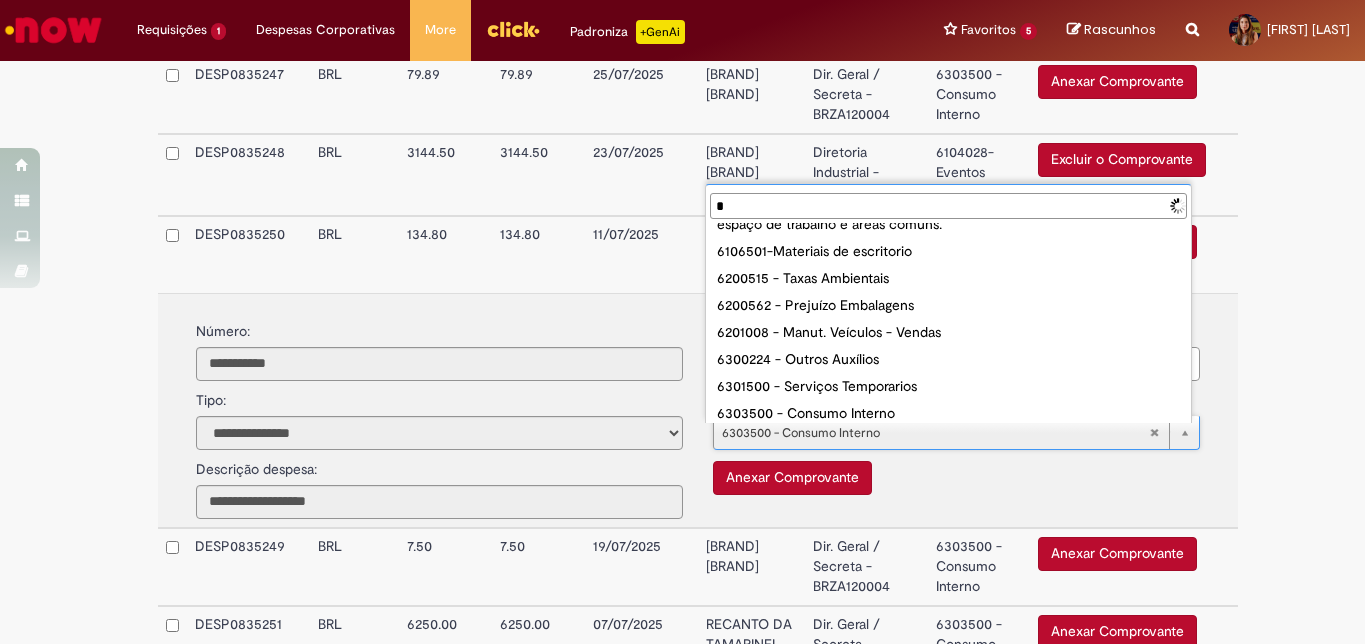 type on "**" 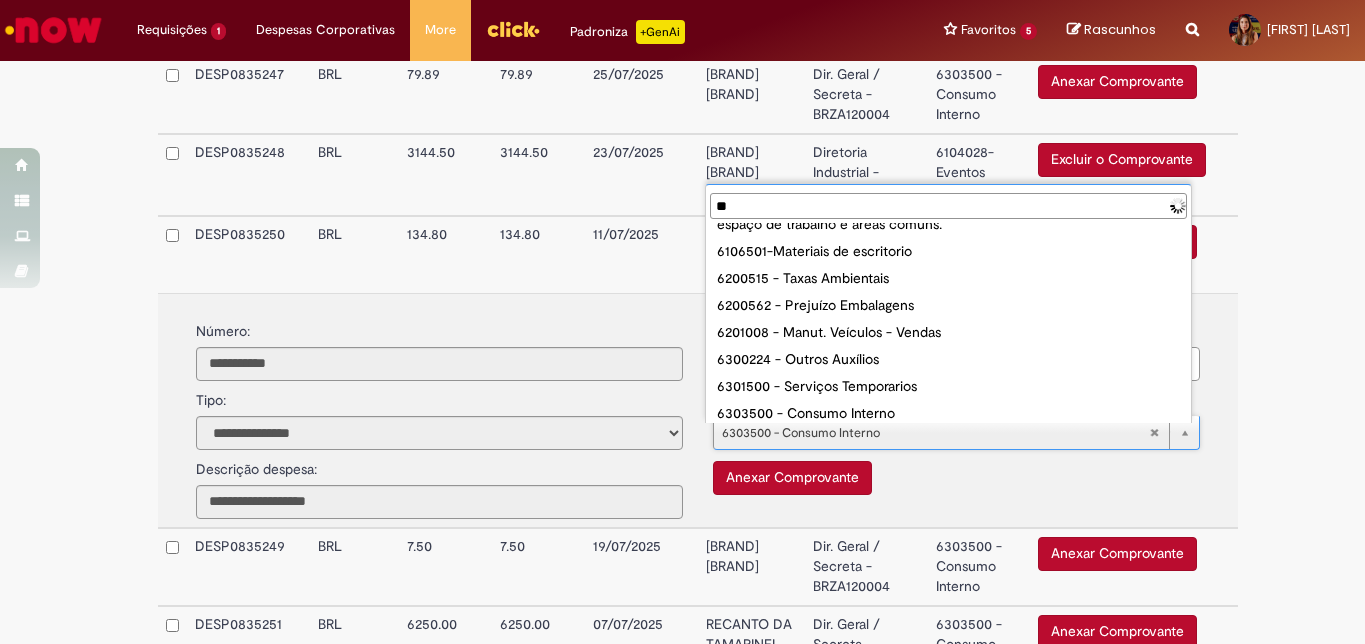 scroll, scrollTop: 0, scrollLeft: 0, axis: both 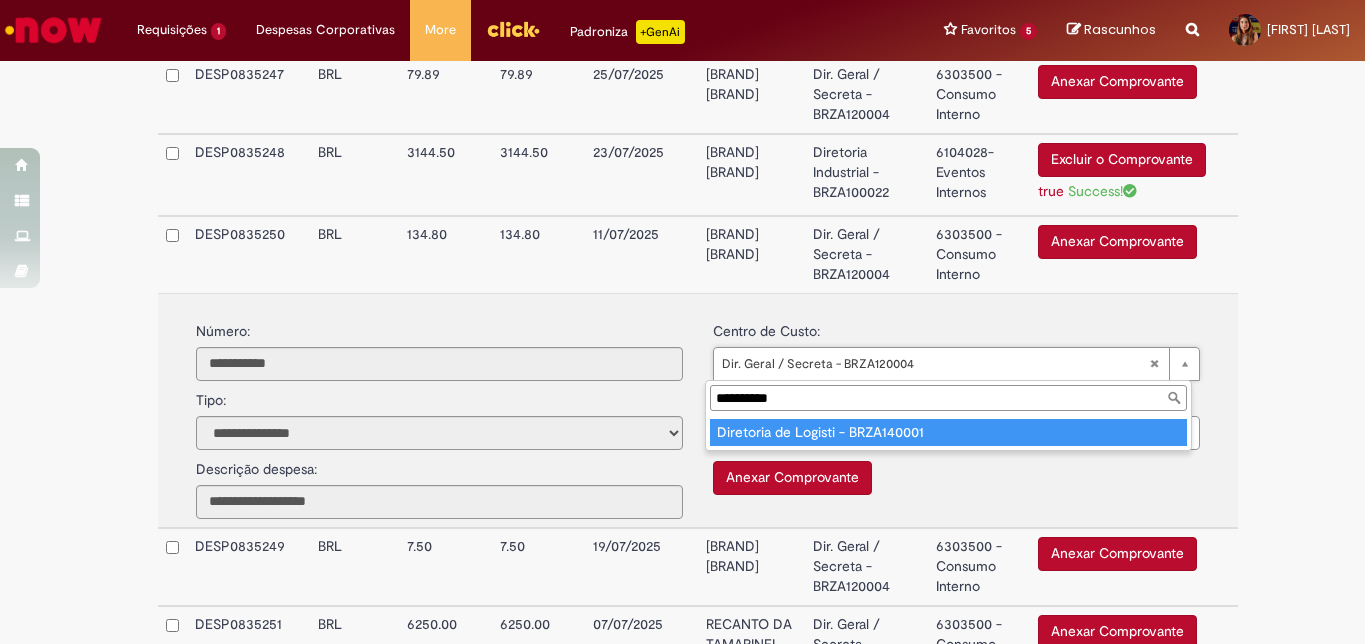 type on "**********" 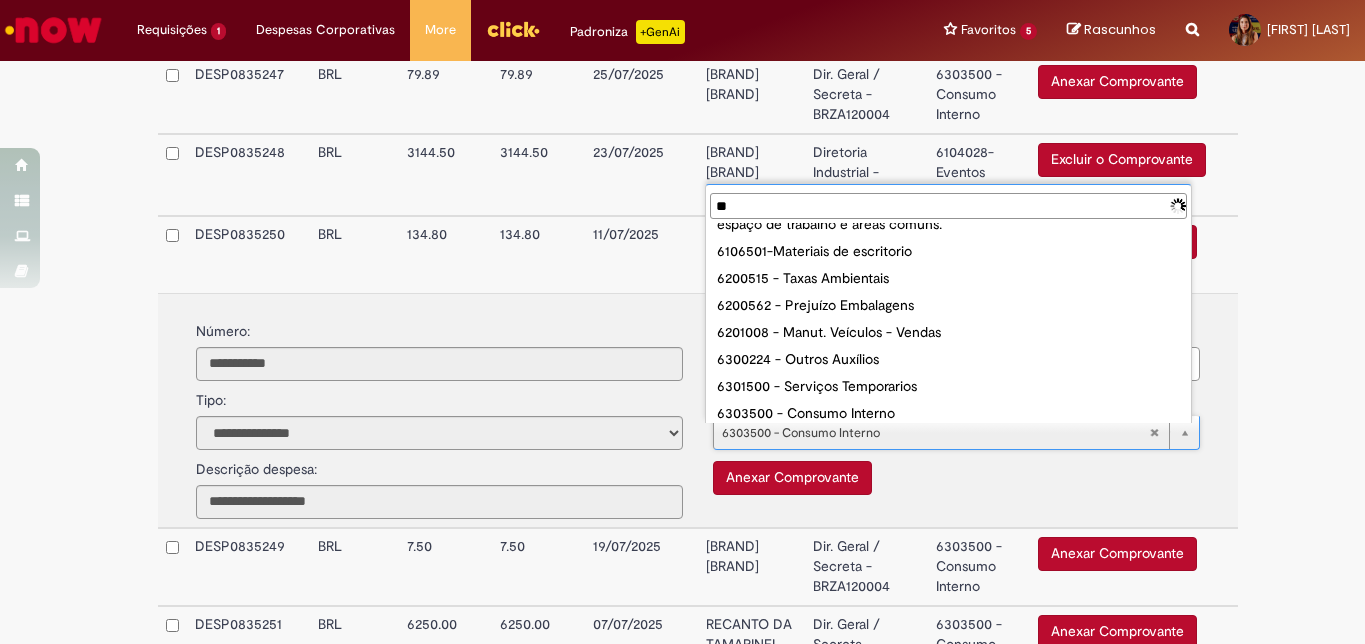 scroll, scrollTop: 0, scrollLeft: 0, axis: both 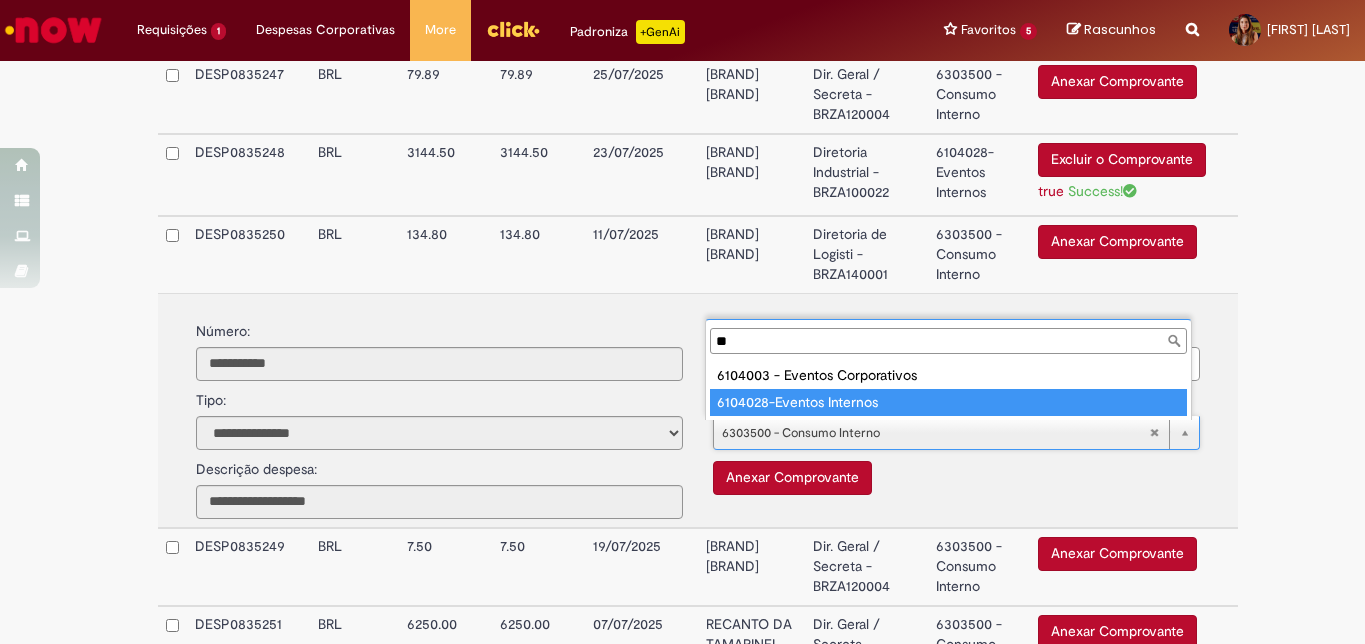 type on "**" 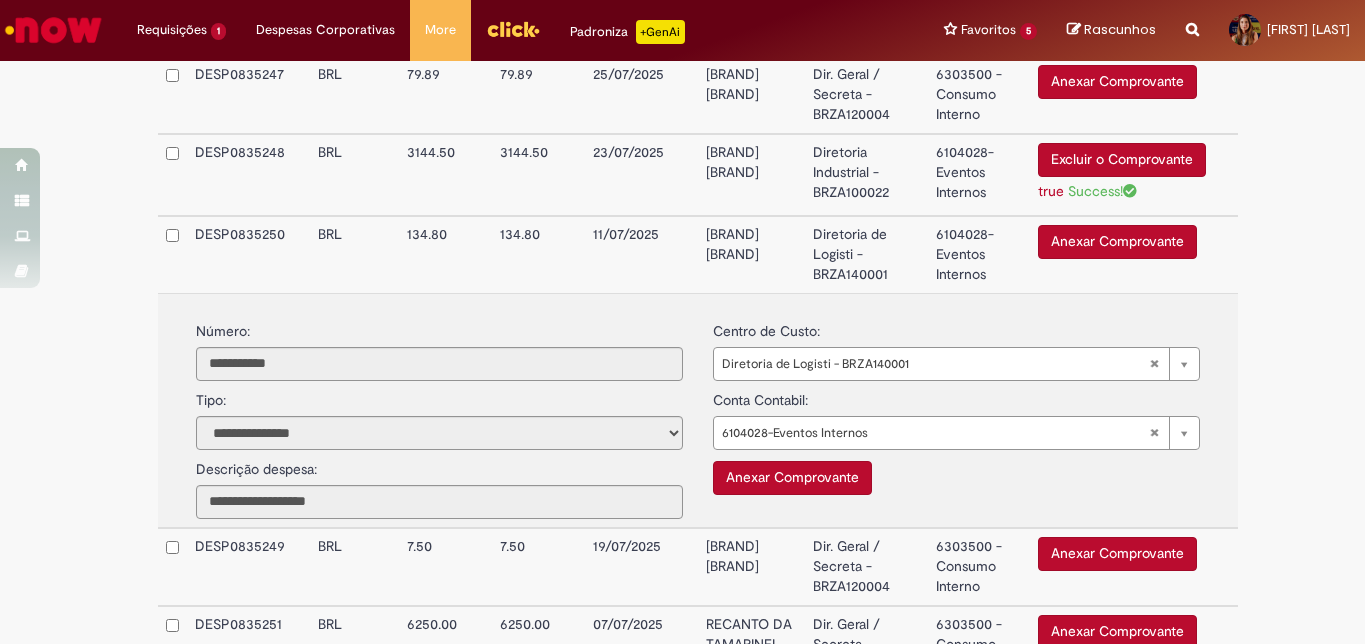 click on "Anexar Comprovante" at bounding box center [792, 478] 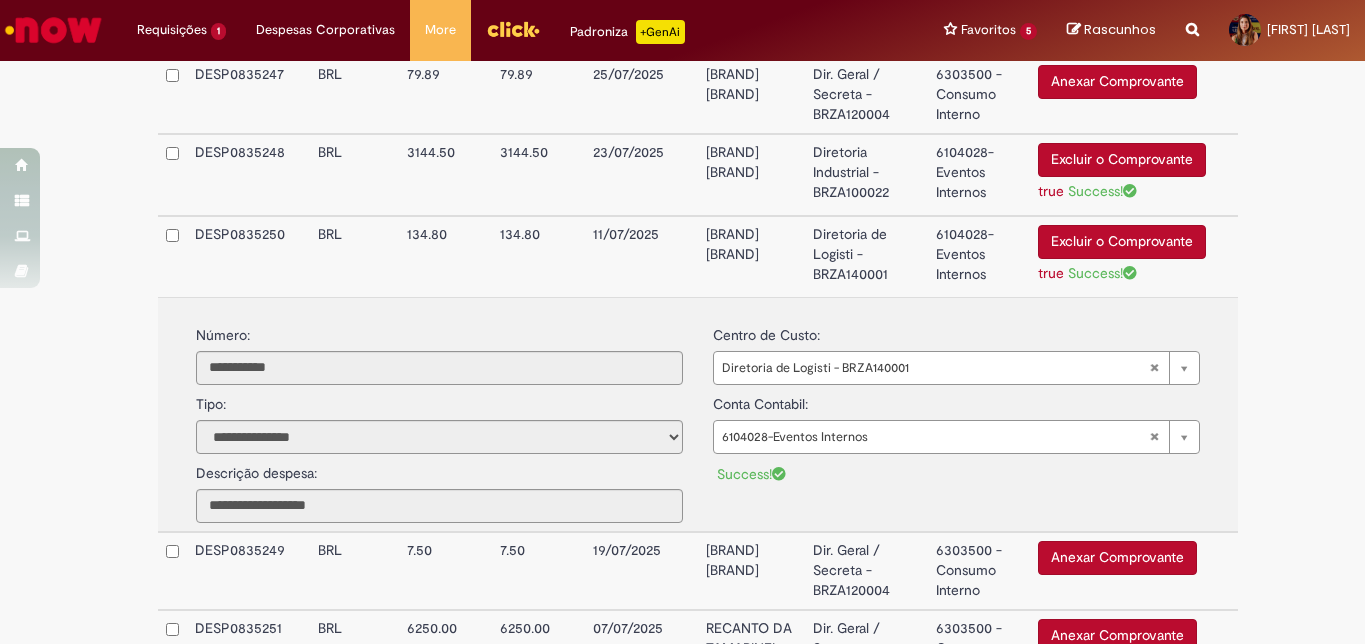 click on "Diretoria de Logisti - BRZA140001" at bounding box center (866, 256) 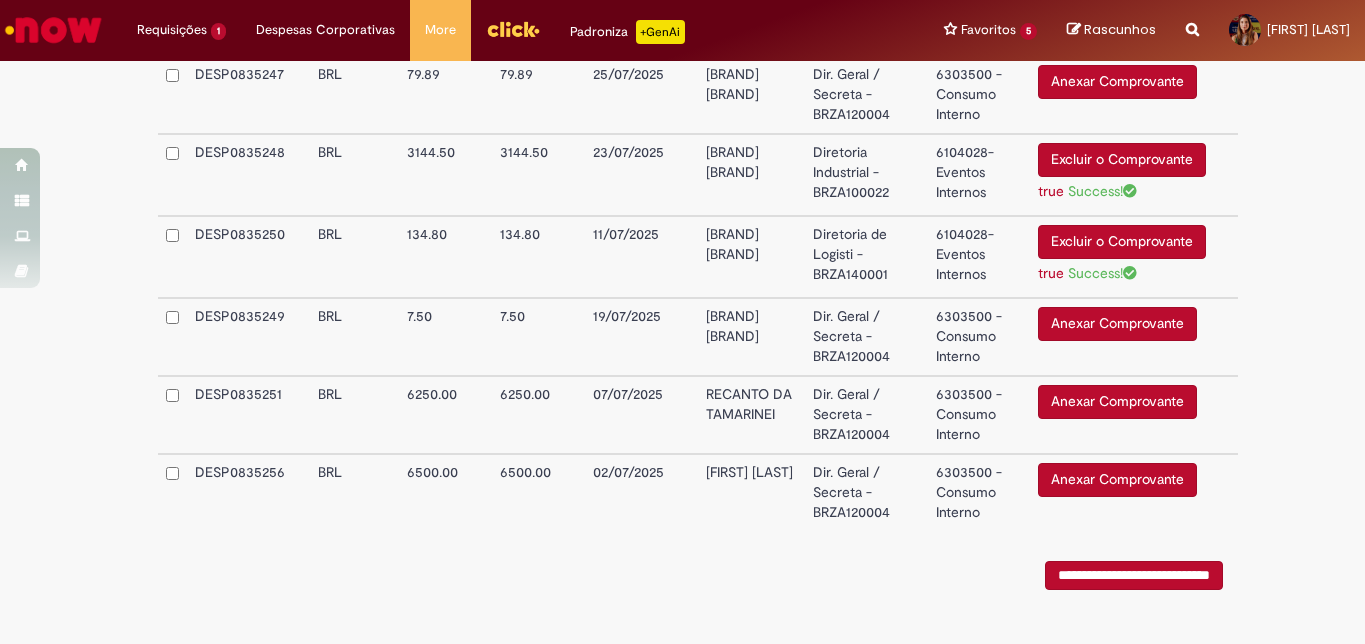 click on "Dir. Geral / Secreta - BRZA120004" at bounding box center (866, 337) 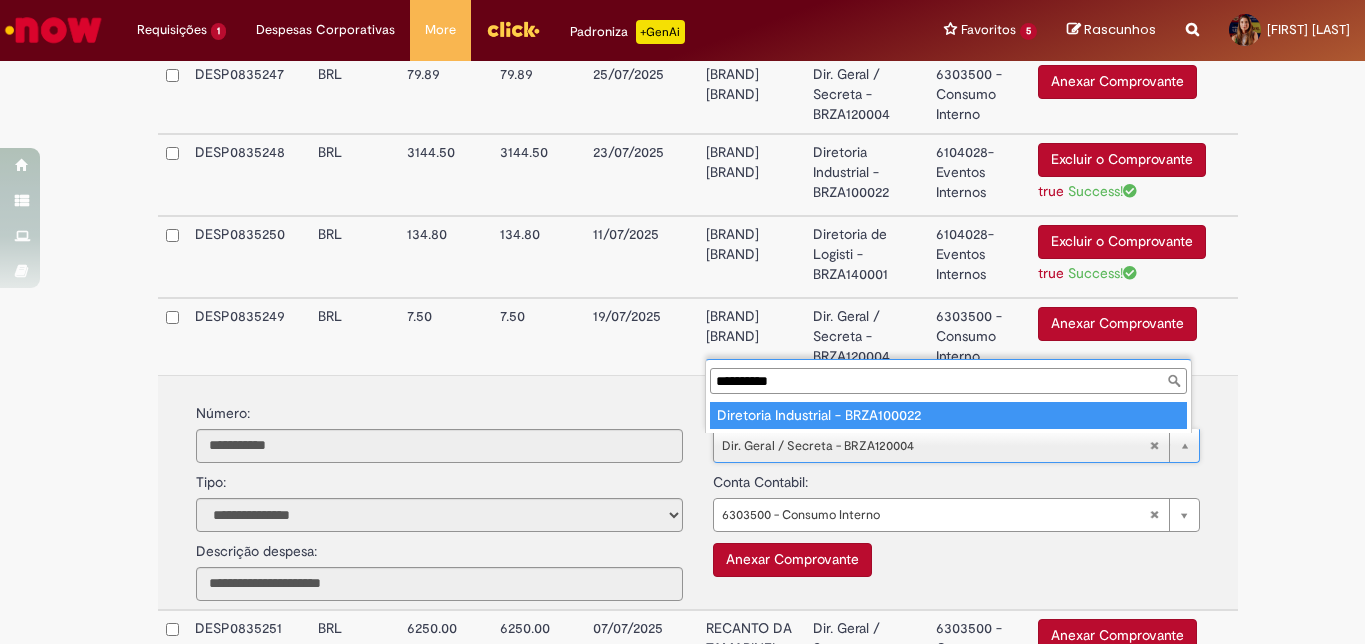 type on "**********" 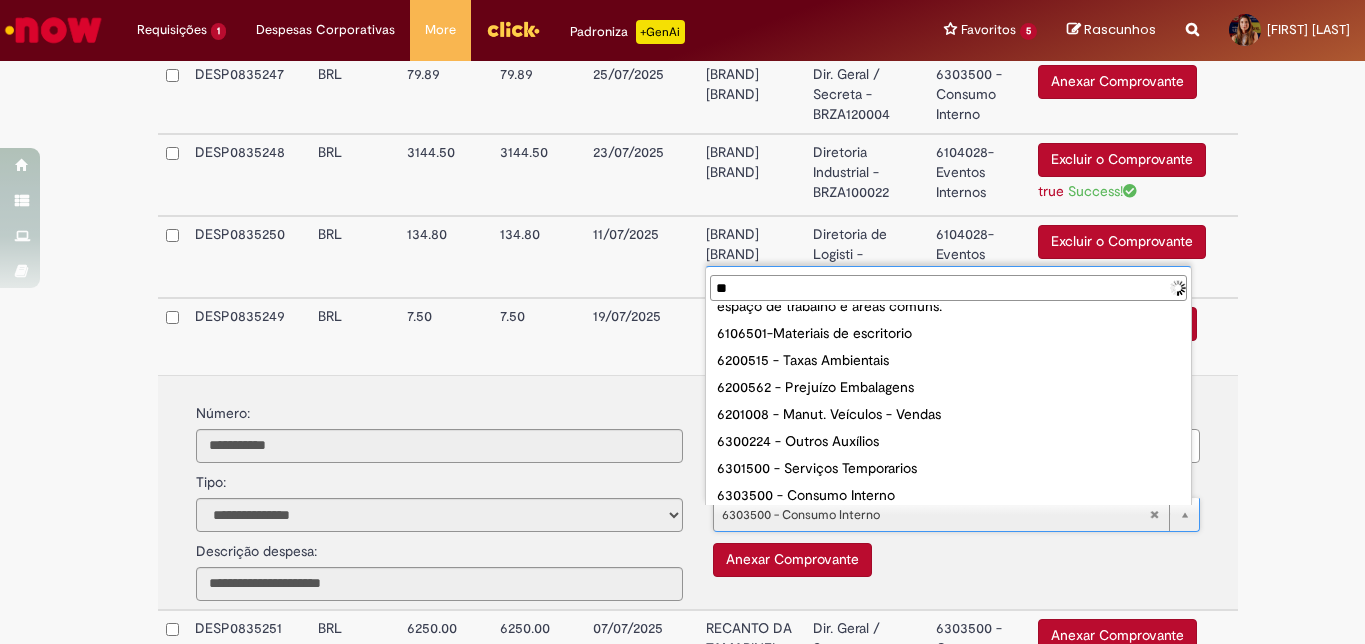 scroll, scrollTop: 0, scrollLeft: 0, axis: both 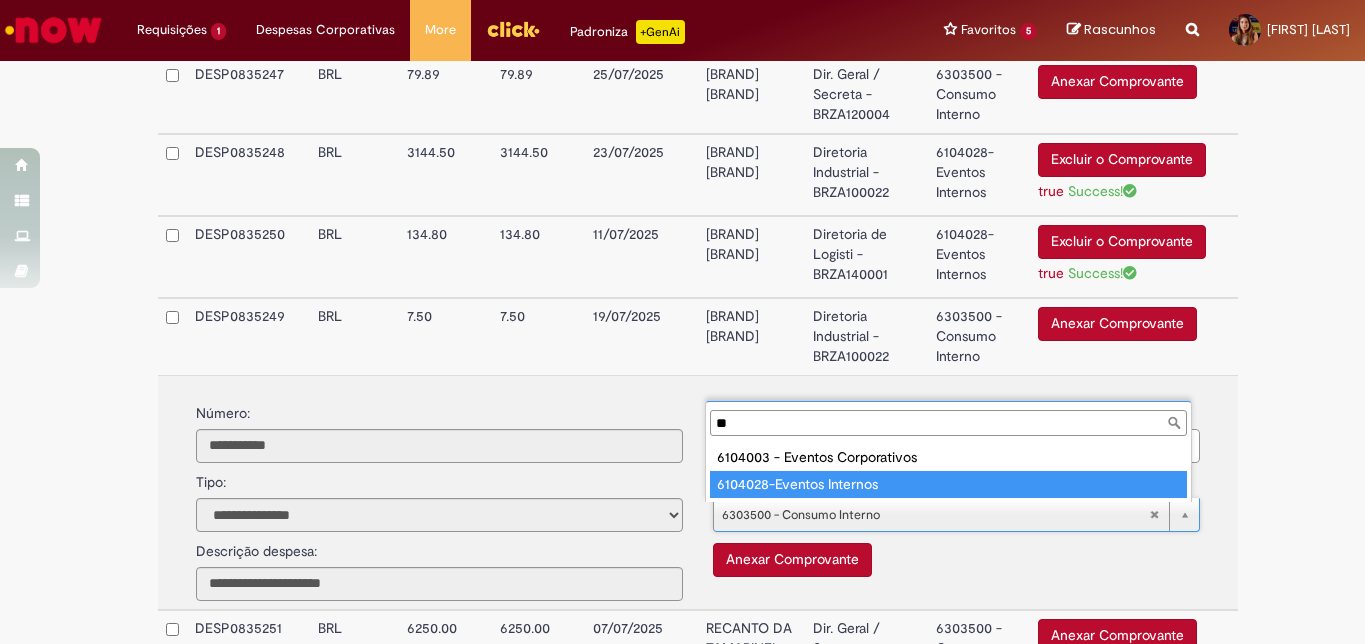 type on "**" 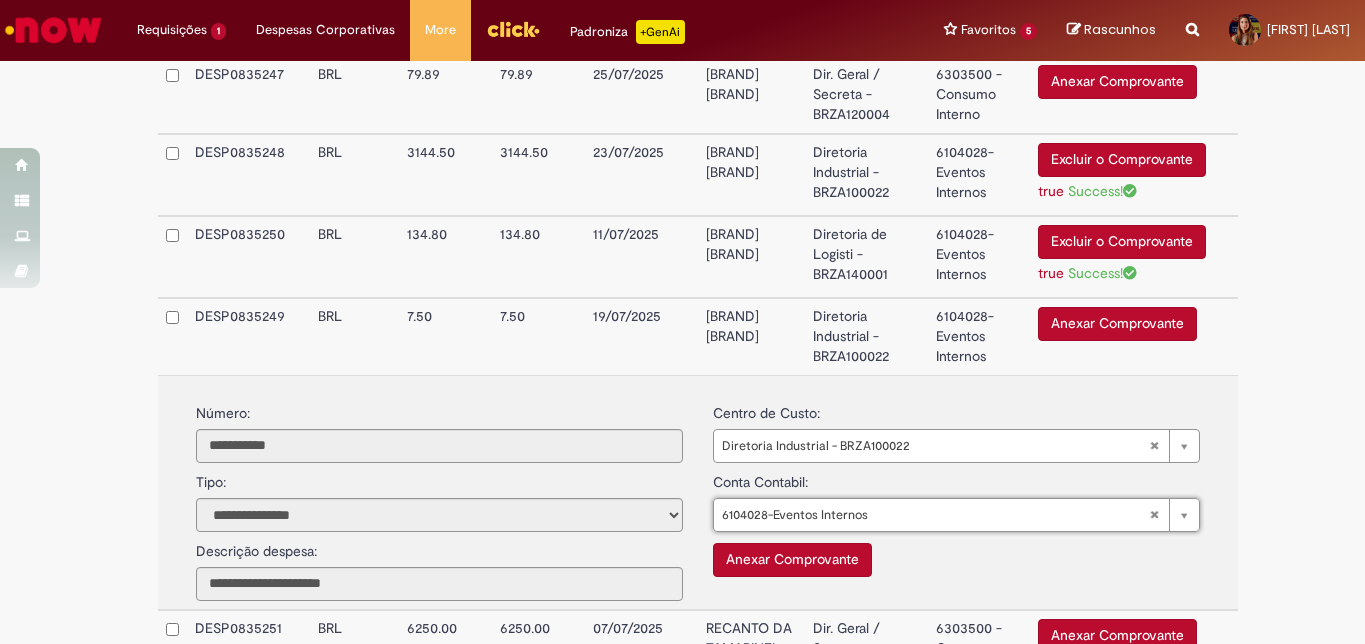 click on "Diretoria Industrial - BRZA100022" at bounding box center (866, 336) 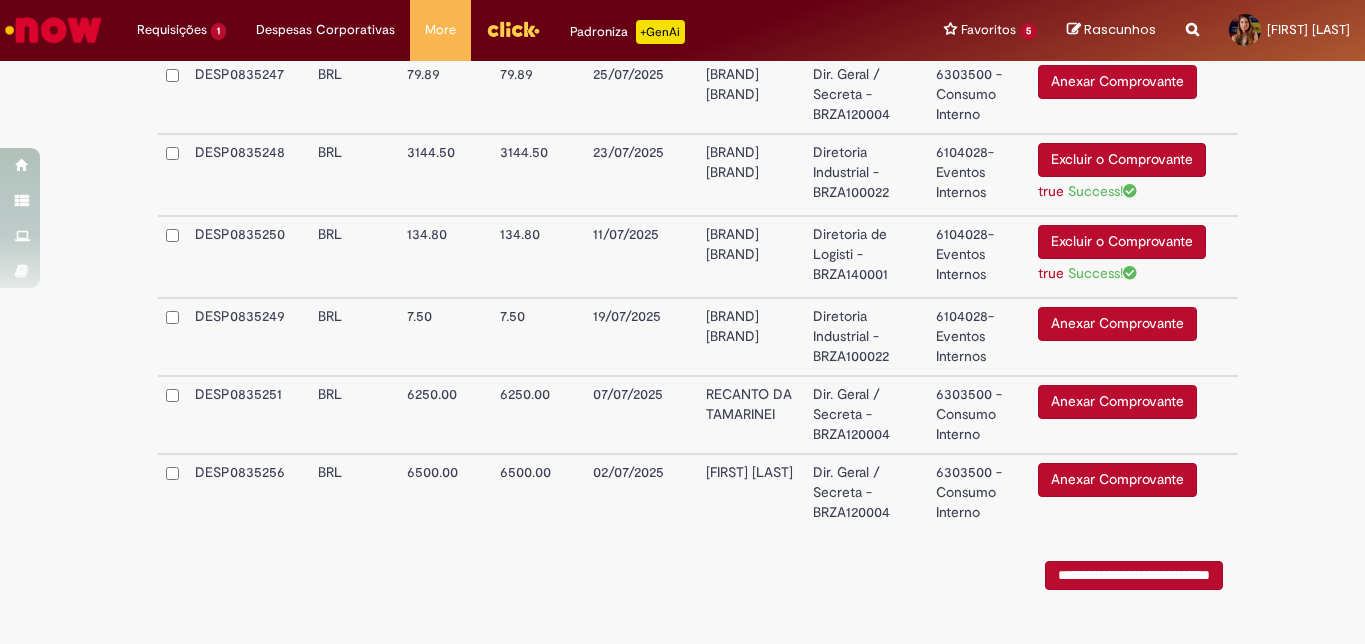 click on "Dir. Geral / Secreta - BRZA120004" at bounding box center [866, 415] 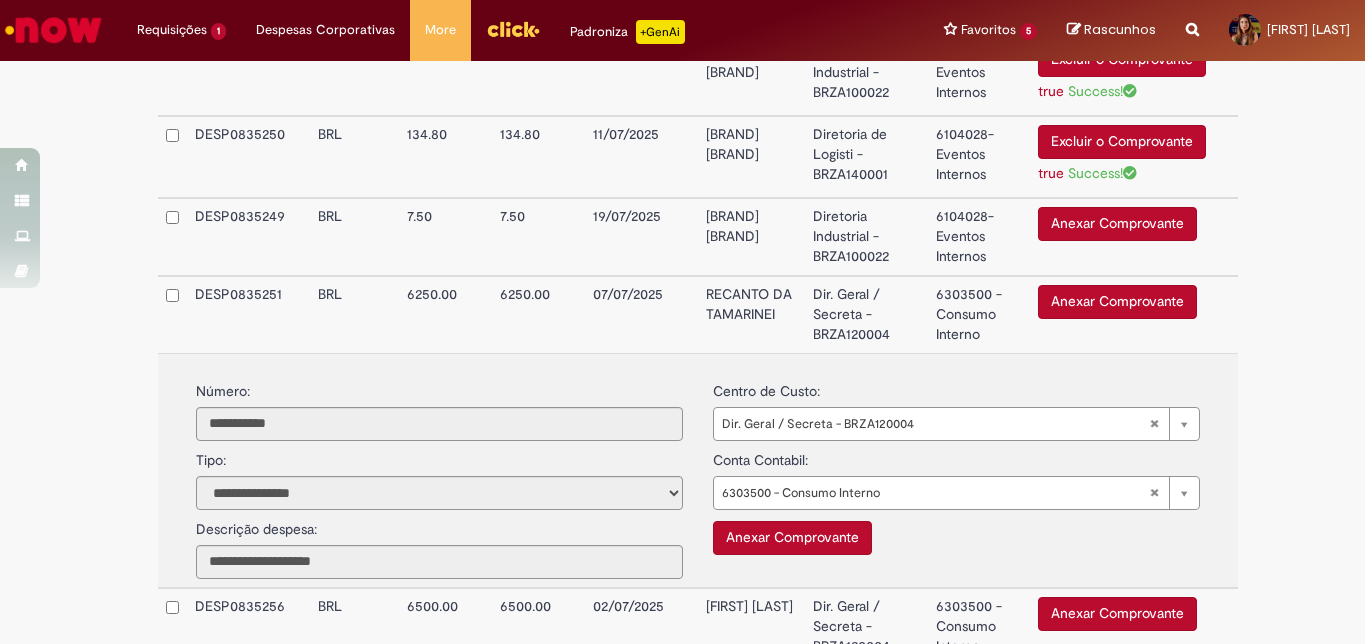 scroll, scrollTop: 1200, scrollLeft: 0, axis: vertical 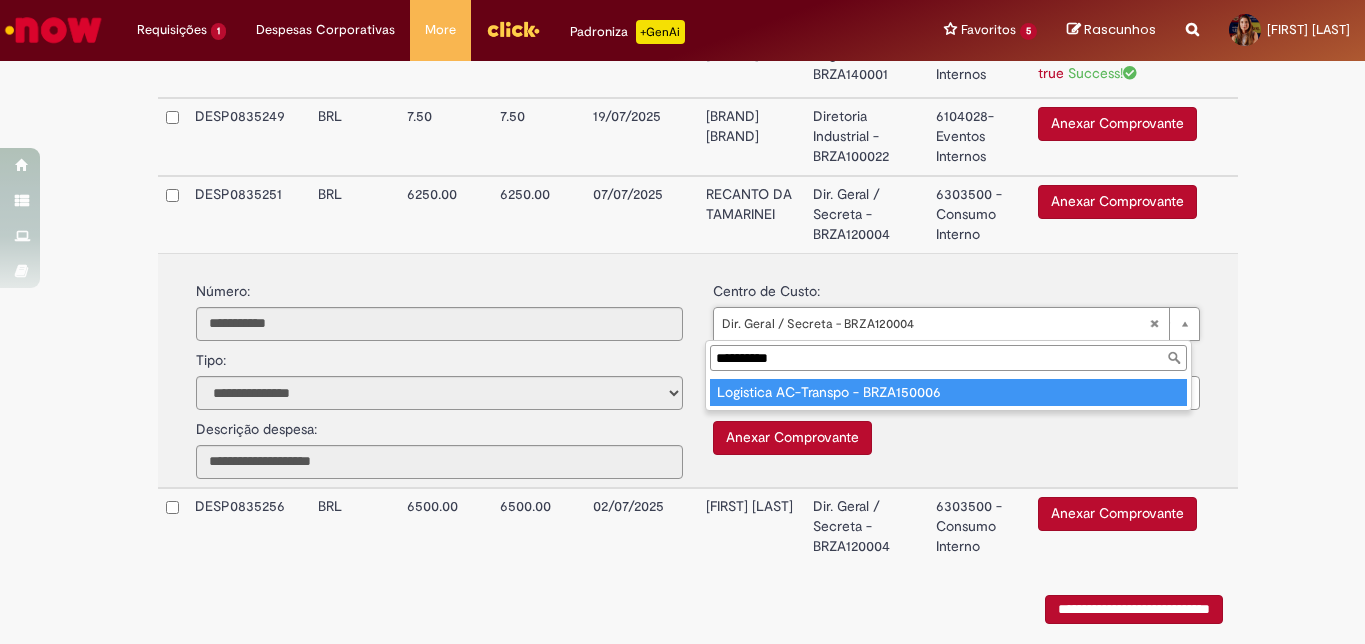 type on "**********" 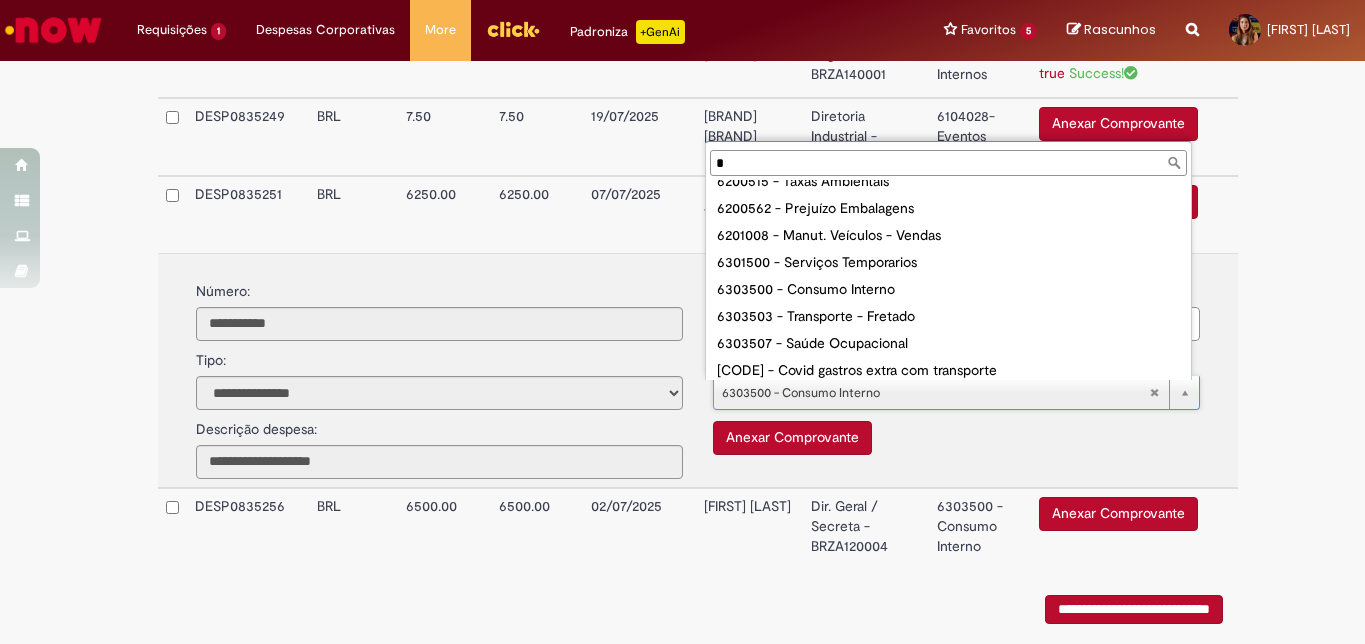 scroll, scrollTop: 0, scrollLeft: 0, axis: both 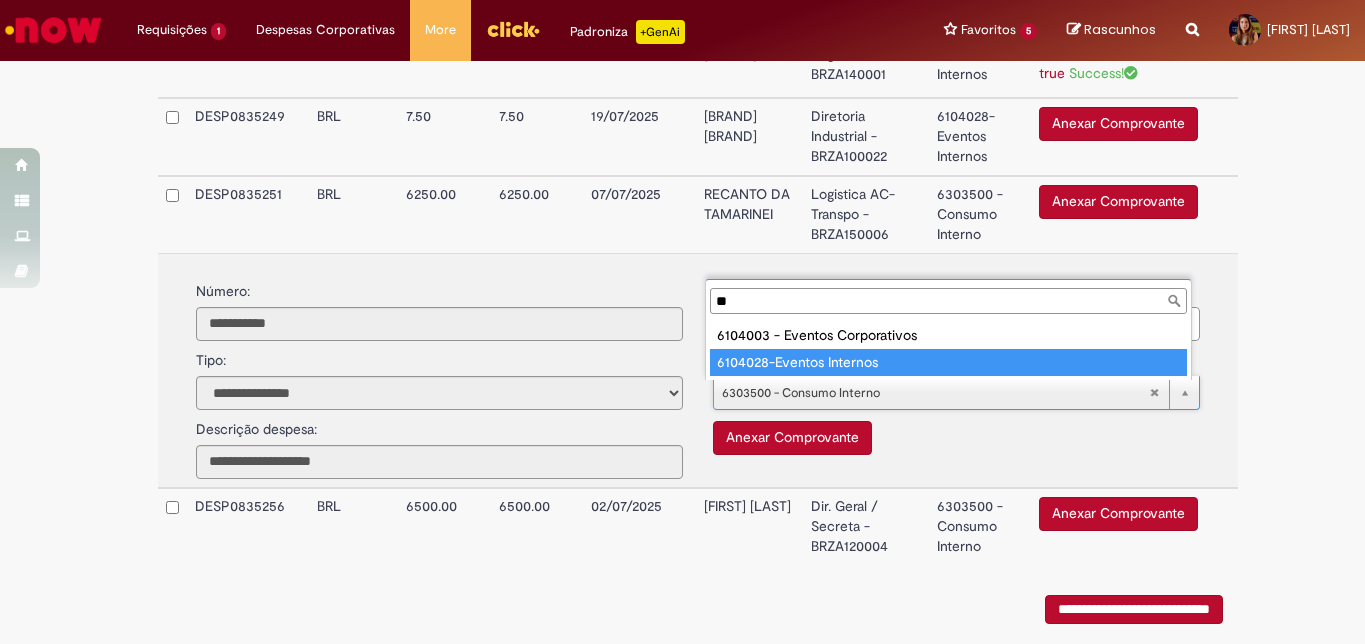 type on "**" 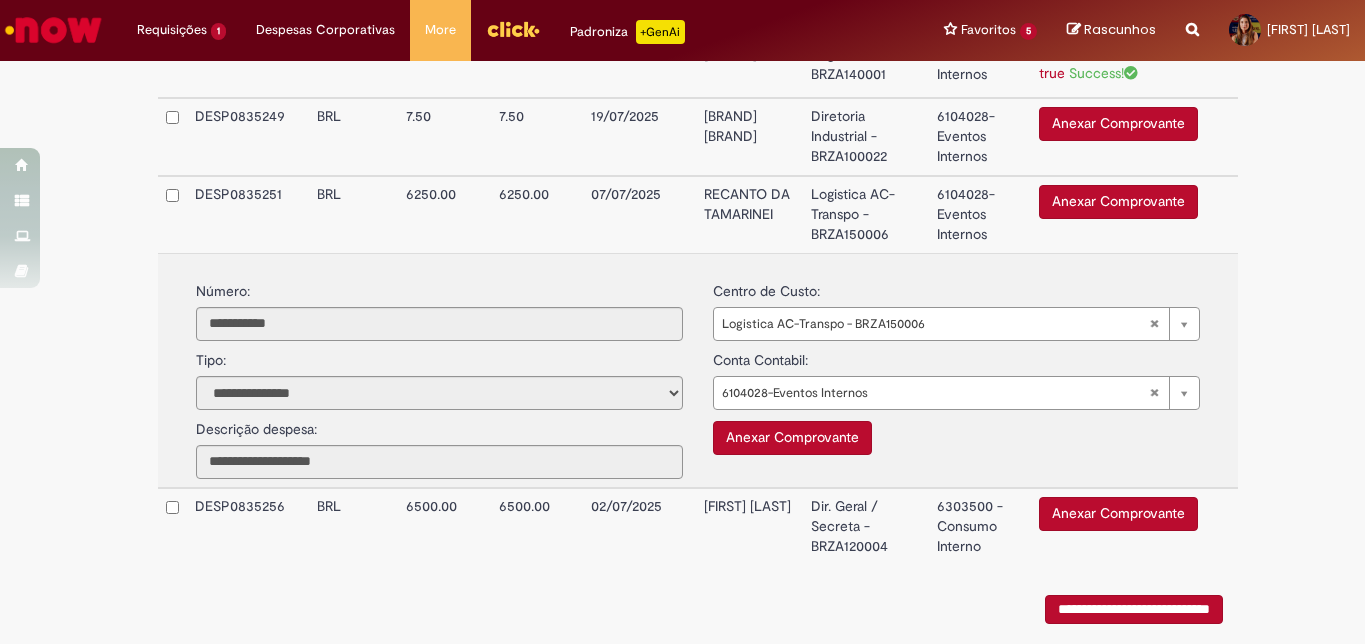 click on "Anexar Comprovante" at bounding box center (1118, 202) 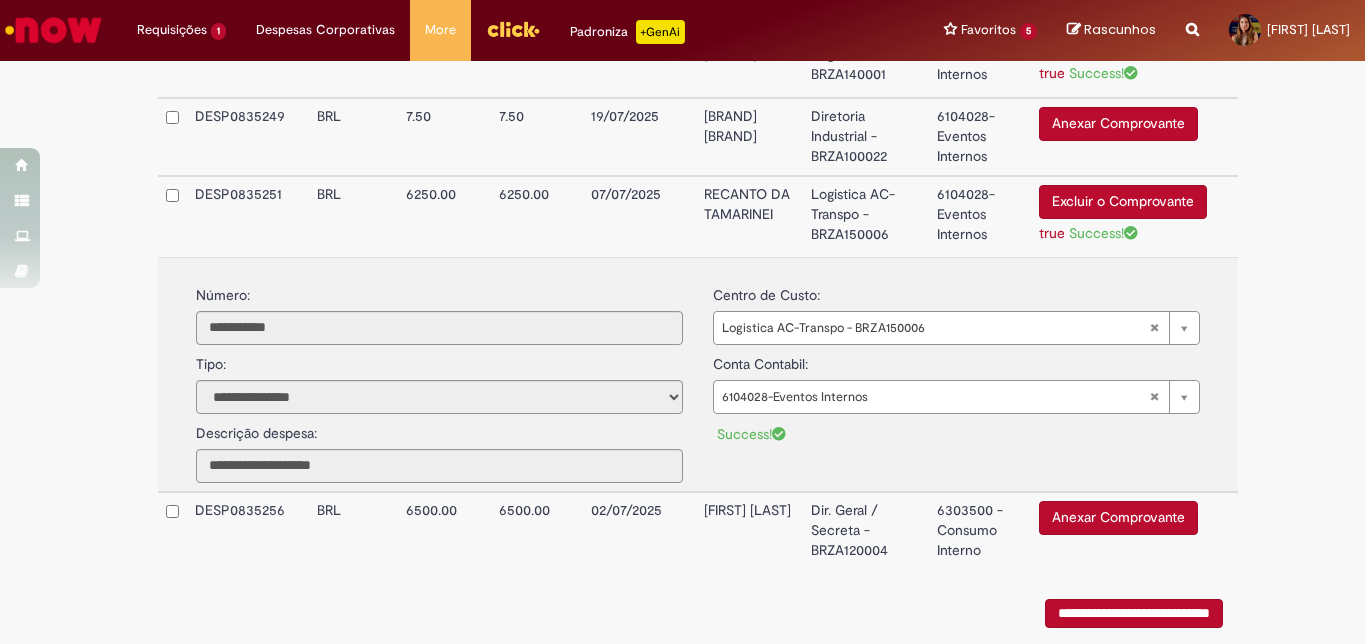 click on "Logistica AC-Transpo - BRZA150006" at bounding box center (866, 216) 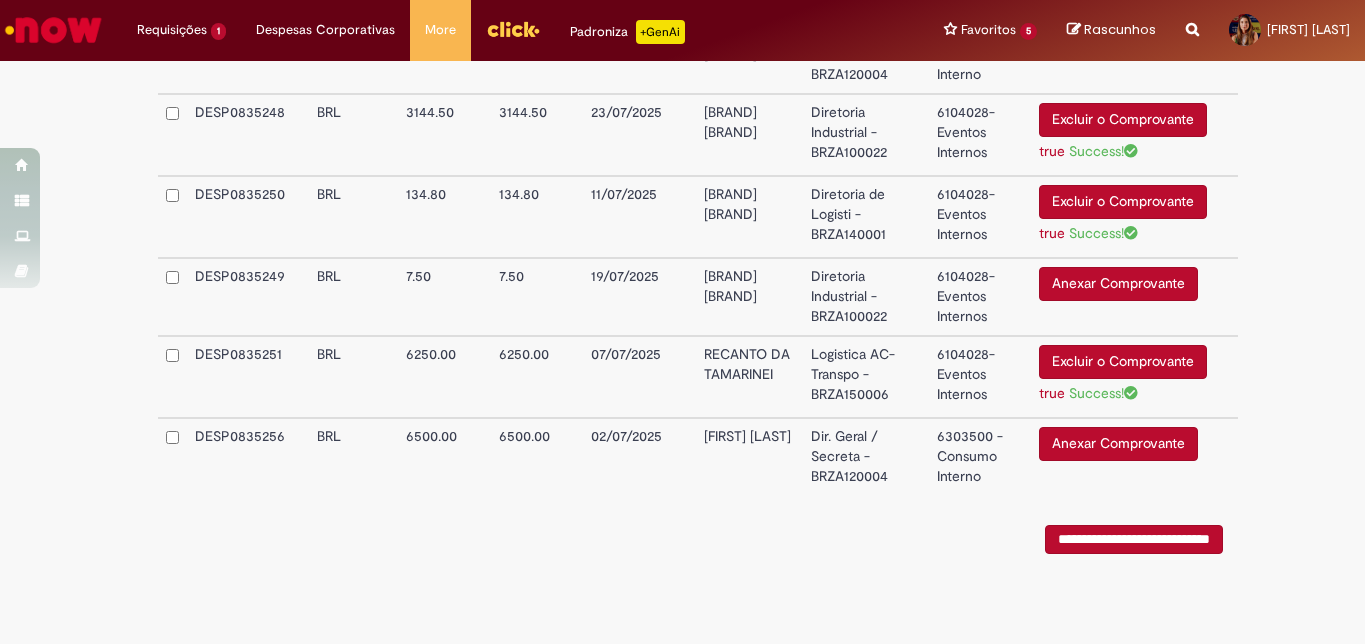 click on "Dir. Geral / Secreta - BRZA120004" at bounding box center [866, 456] 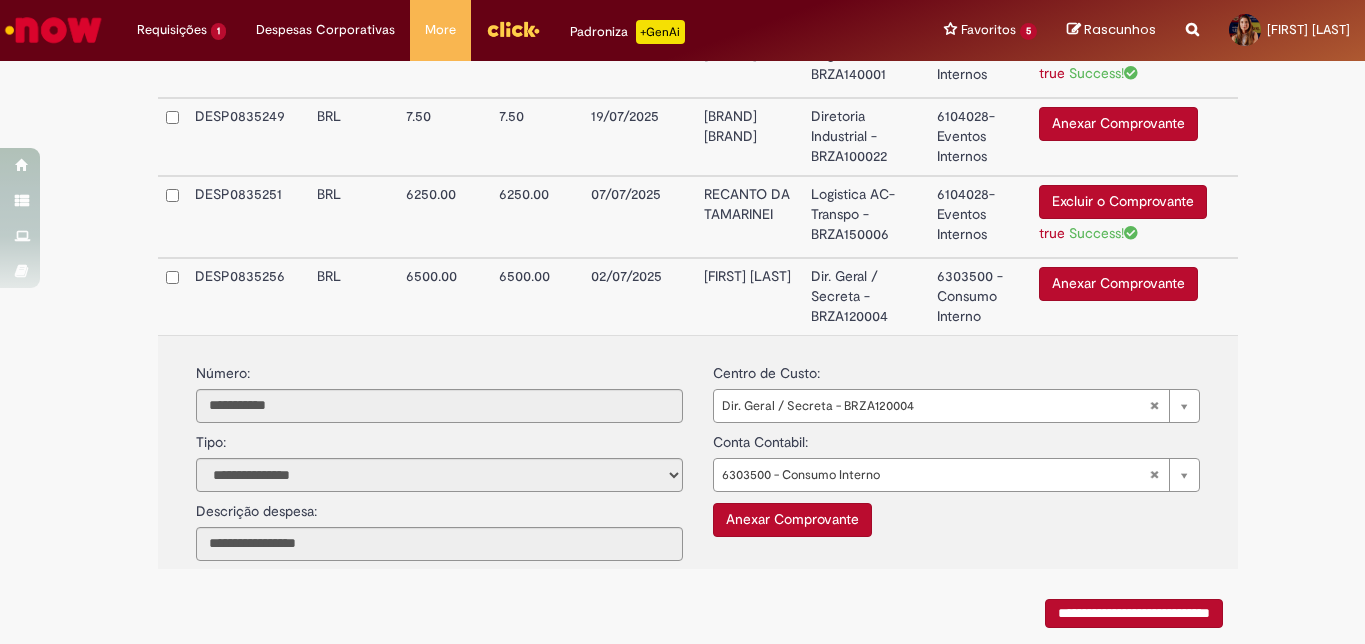 click on "Anexar Comprovante" at bounding box center [792, 520] 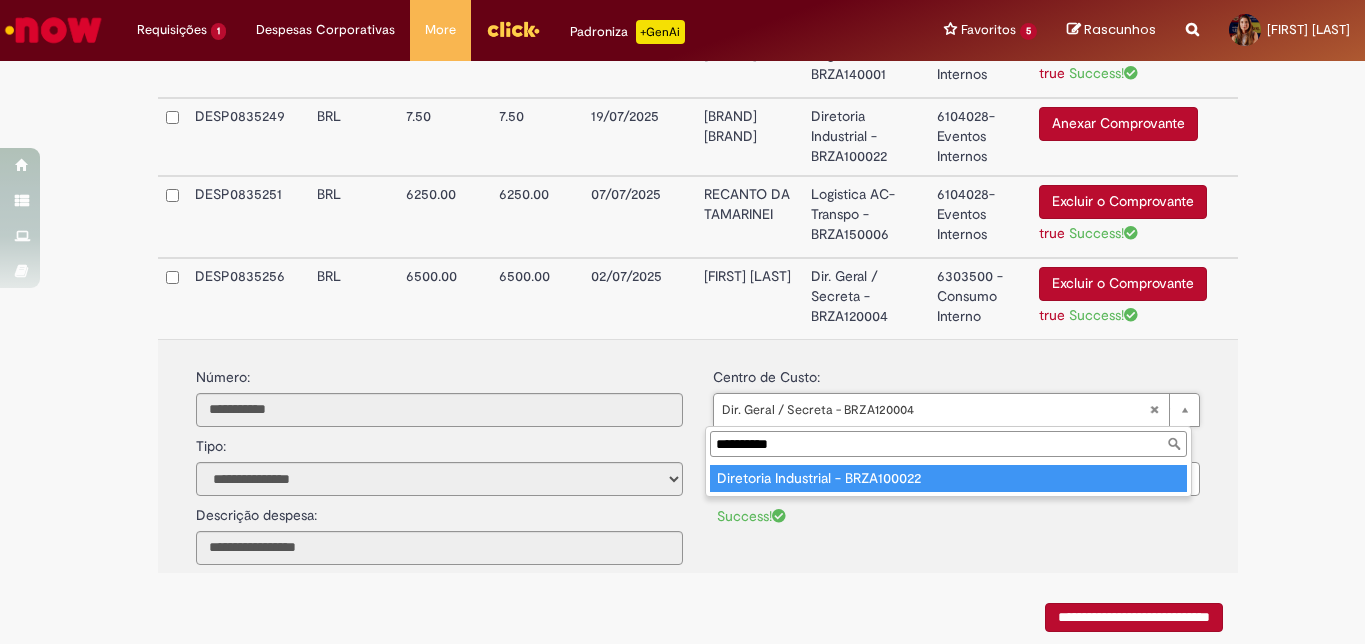 type on "**********" 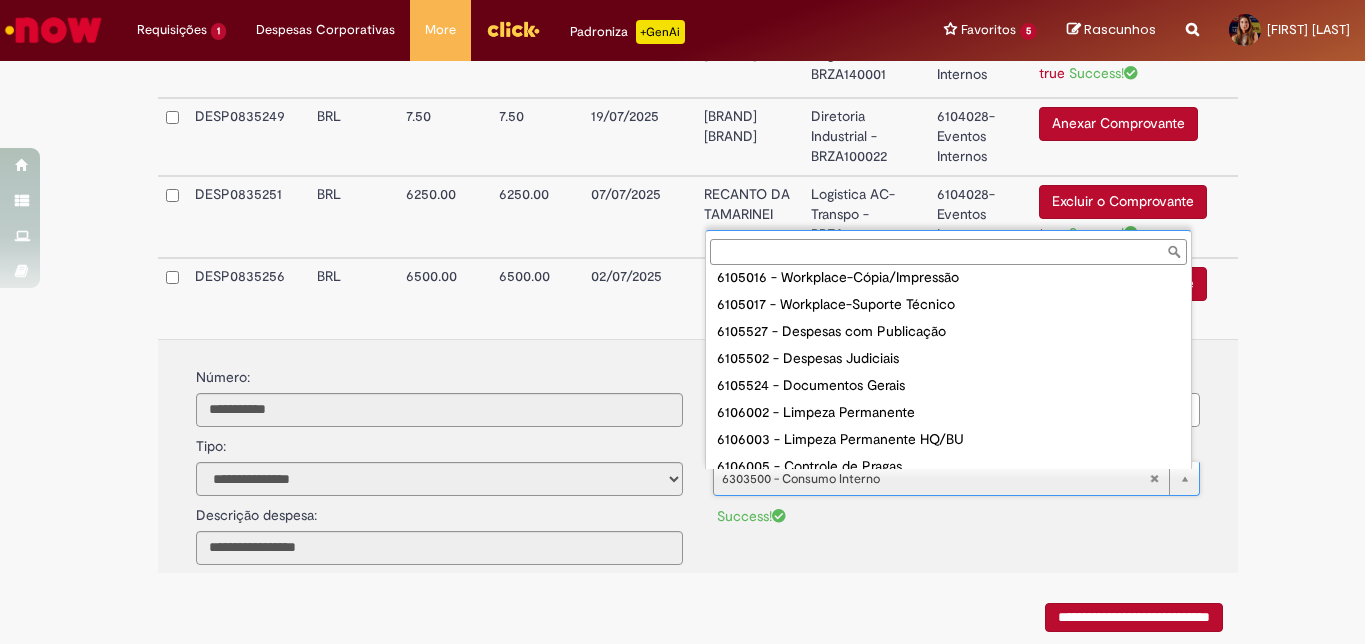 scroll, scrollTop: 967, scrollLeft: 0, axis: vertical 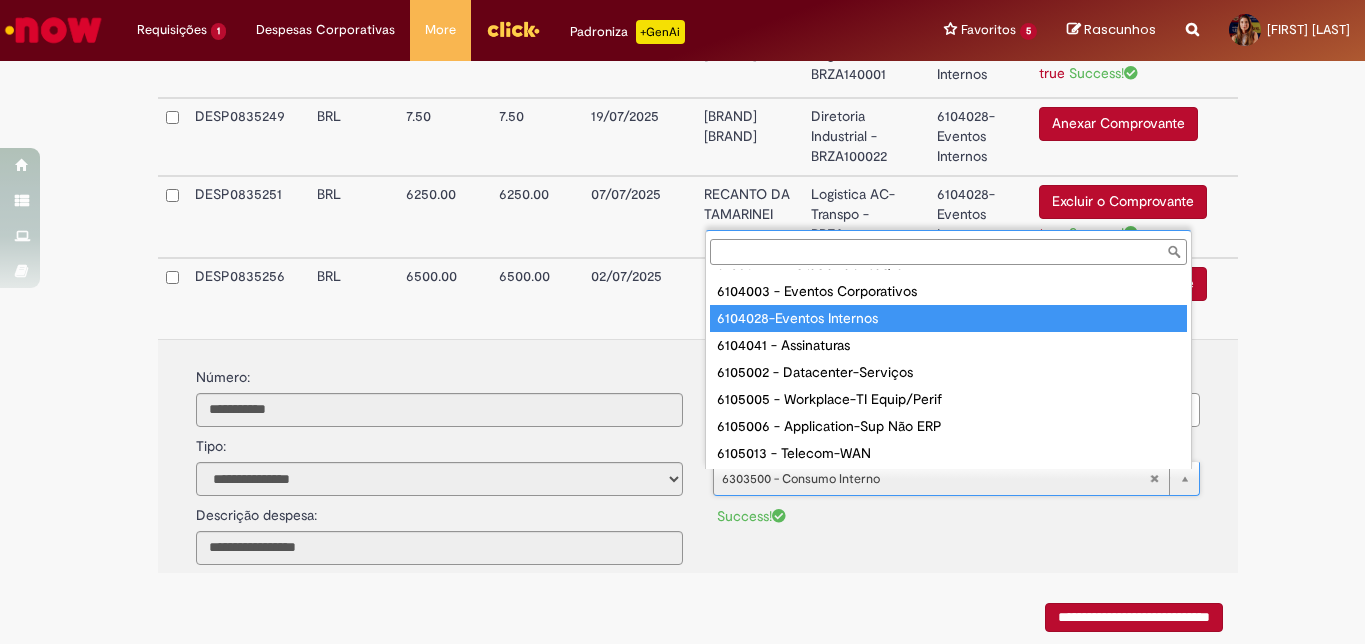 type on "**********" 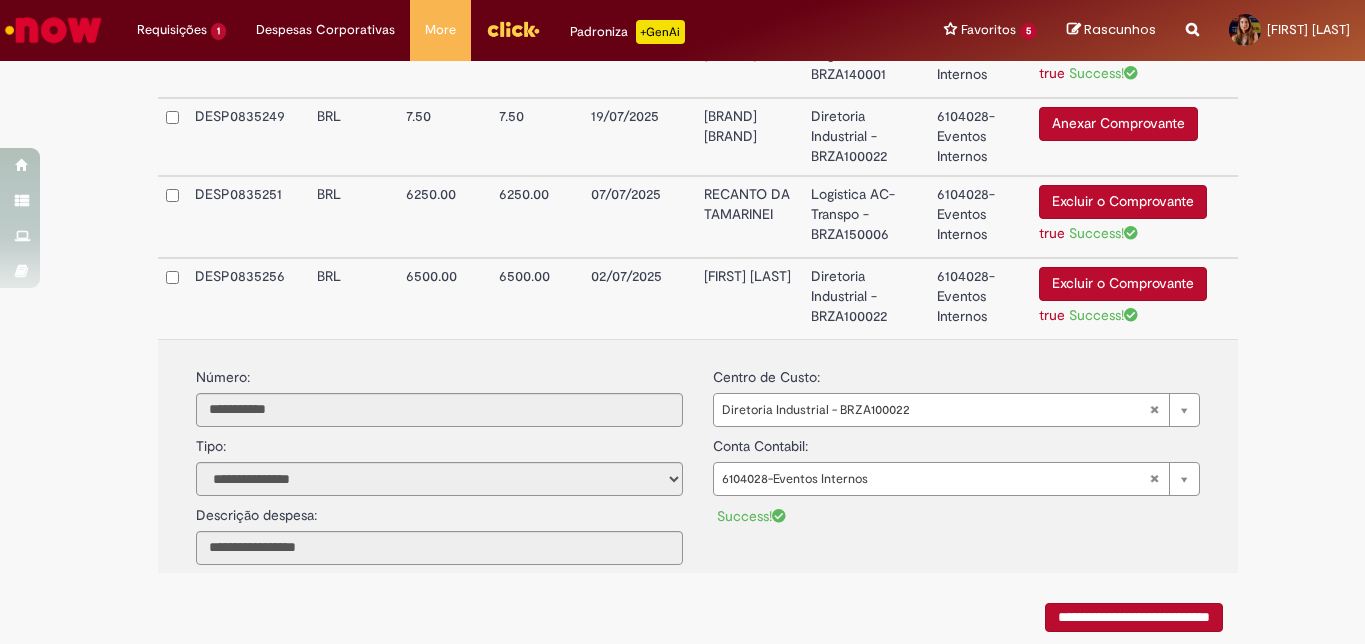 click on "[FIRST] [LAST]" at bounding box center (749, 298) 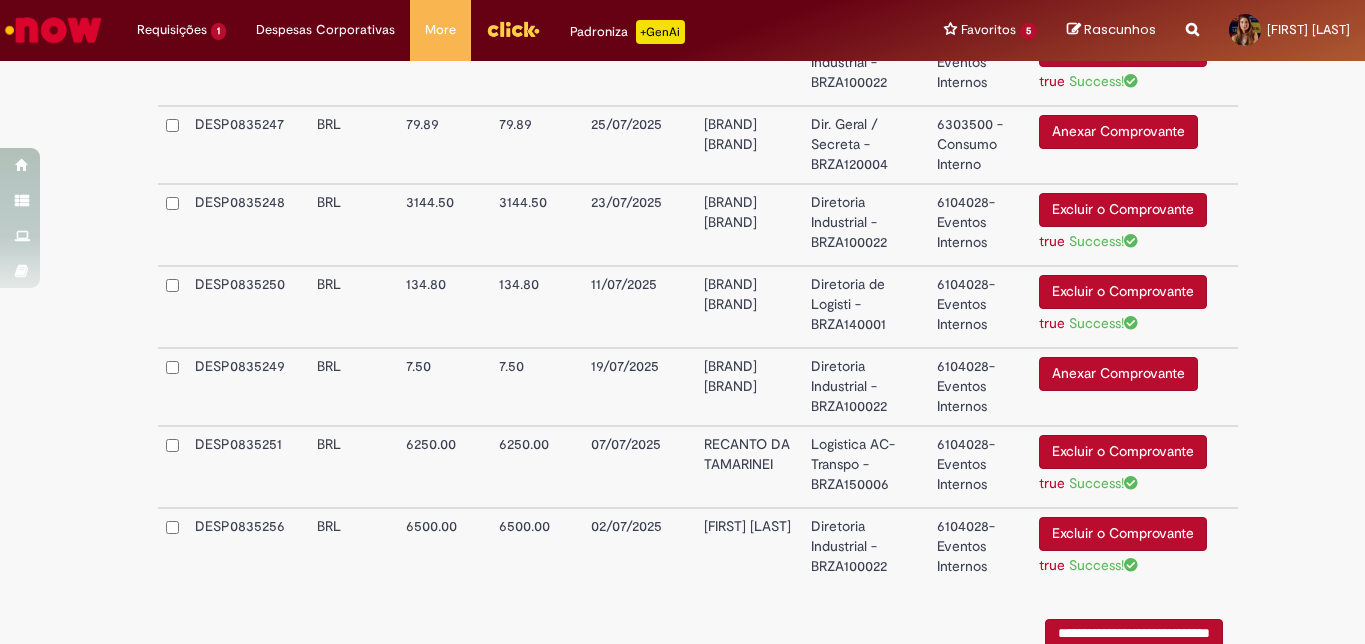 scroll, scrollTop: 850, scrollLeft: 0, axis: vertical 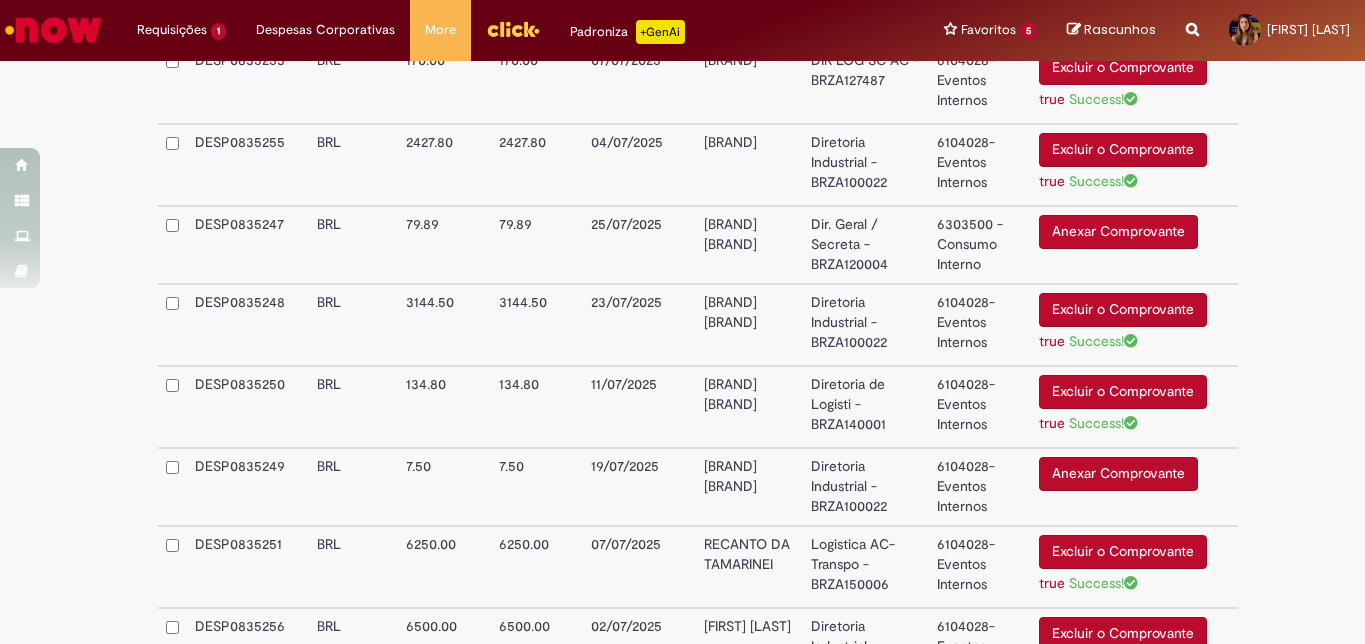click on "[BRAND] [BRAND]" at bounding box center (749, 245) 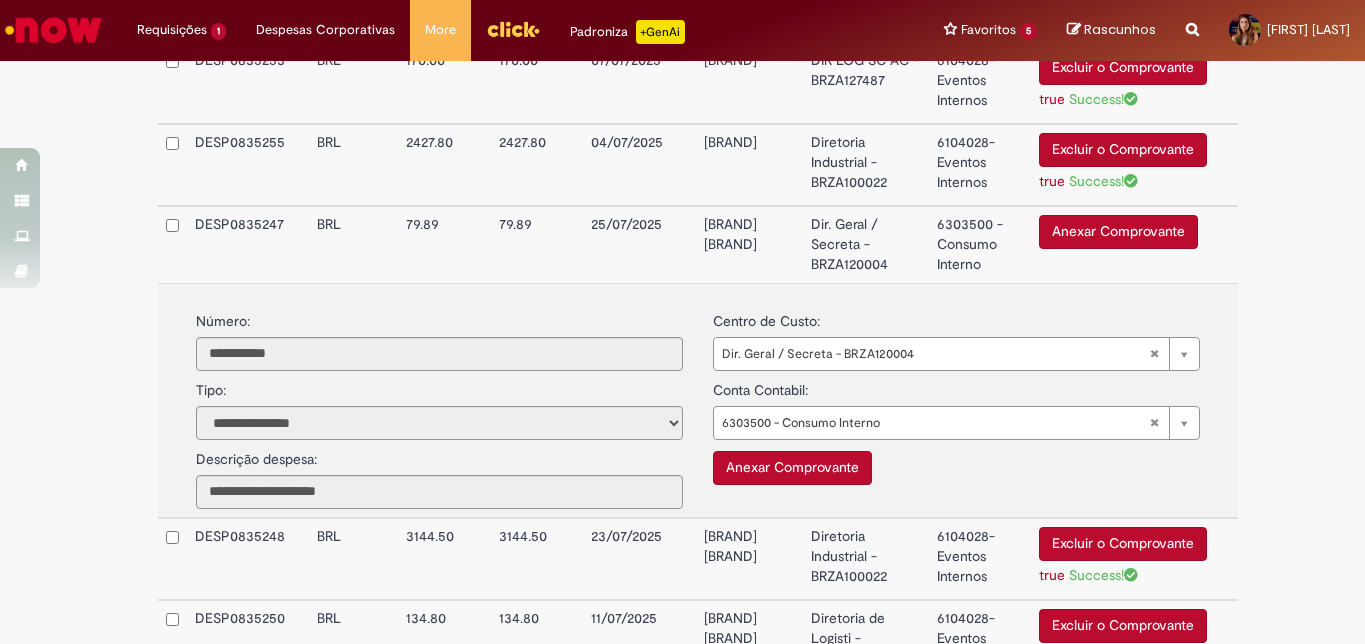 click on "Anexar Comprovante" at bounding box center (792, 468) 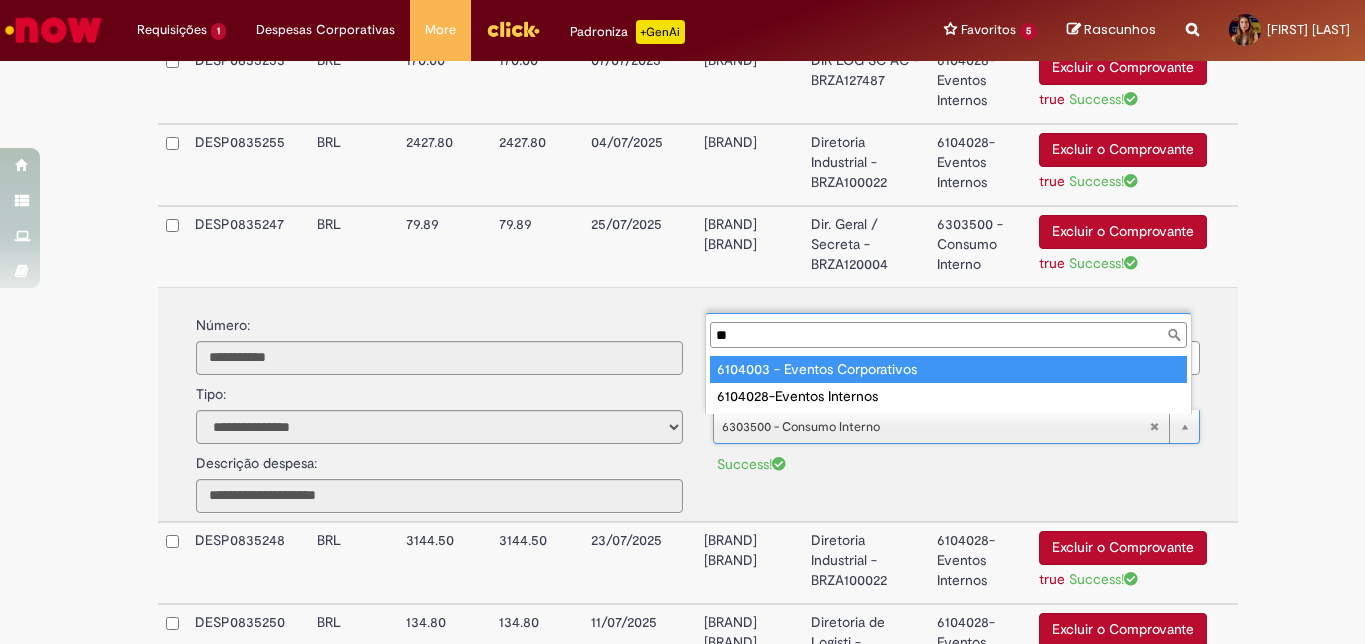 scroll, scrollTop: 0, scrollLeft: 0, axis: both 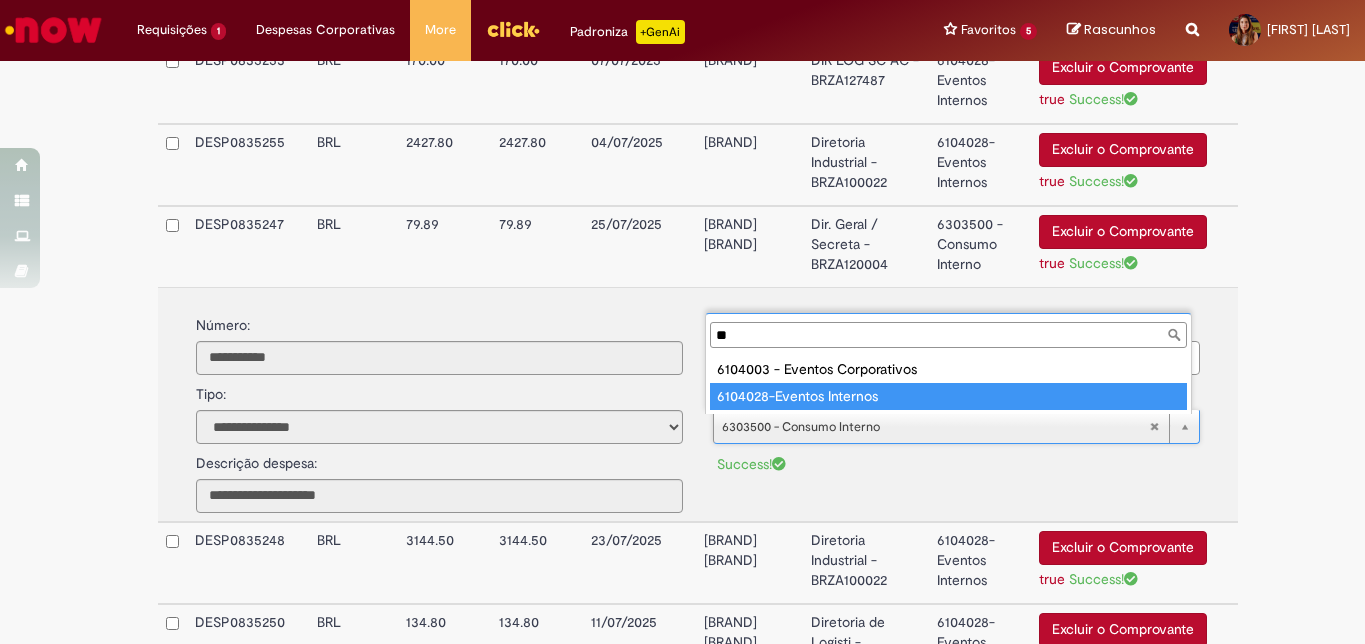 type on "**" 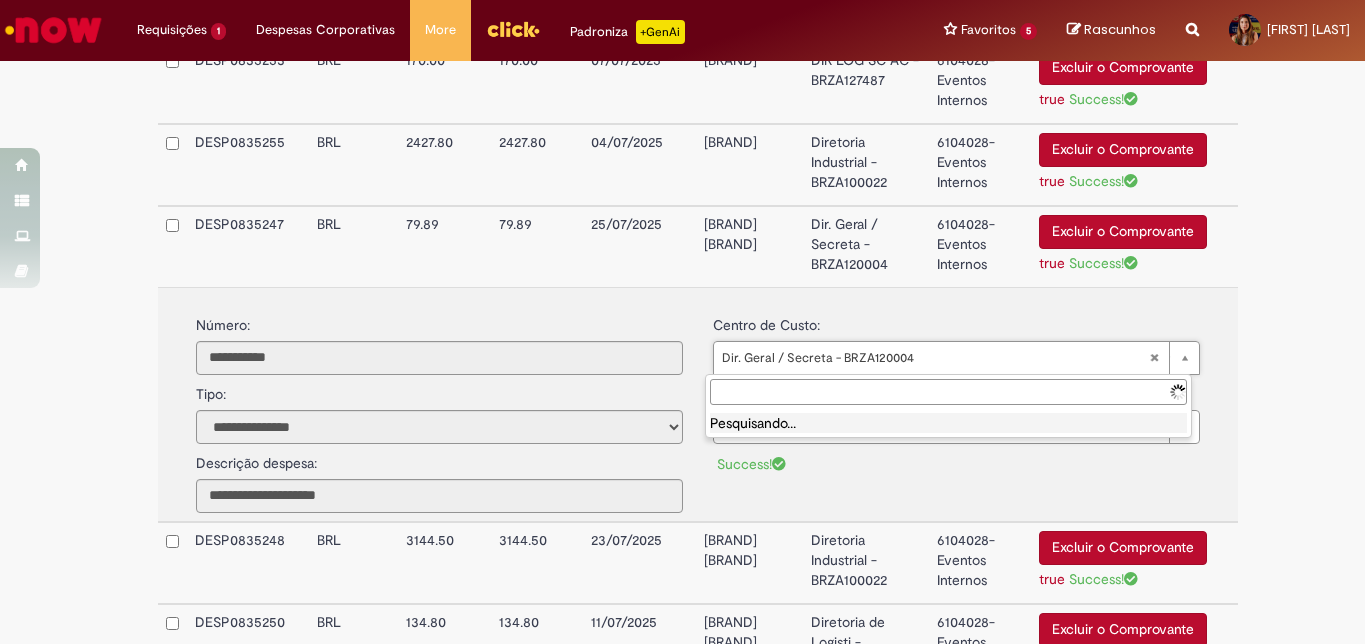 click at bounding box center [948, 392] 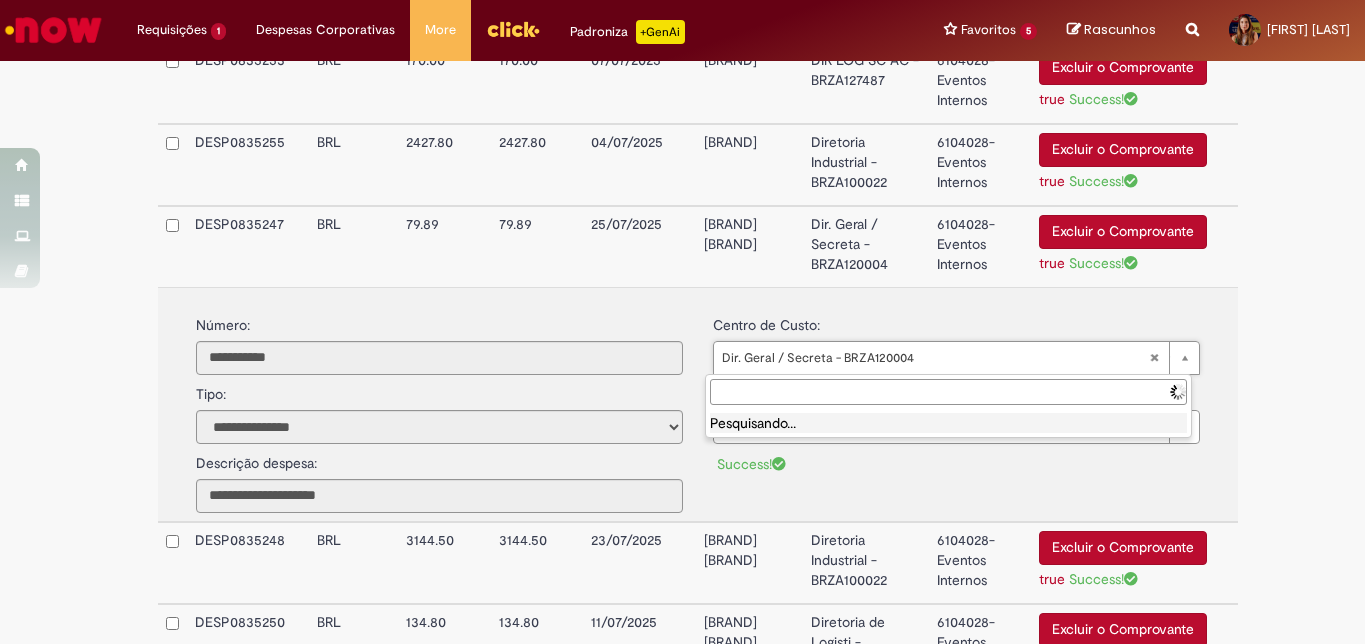 paste on "**********" 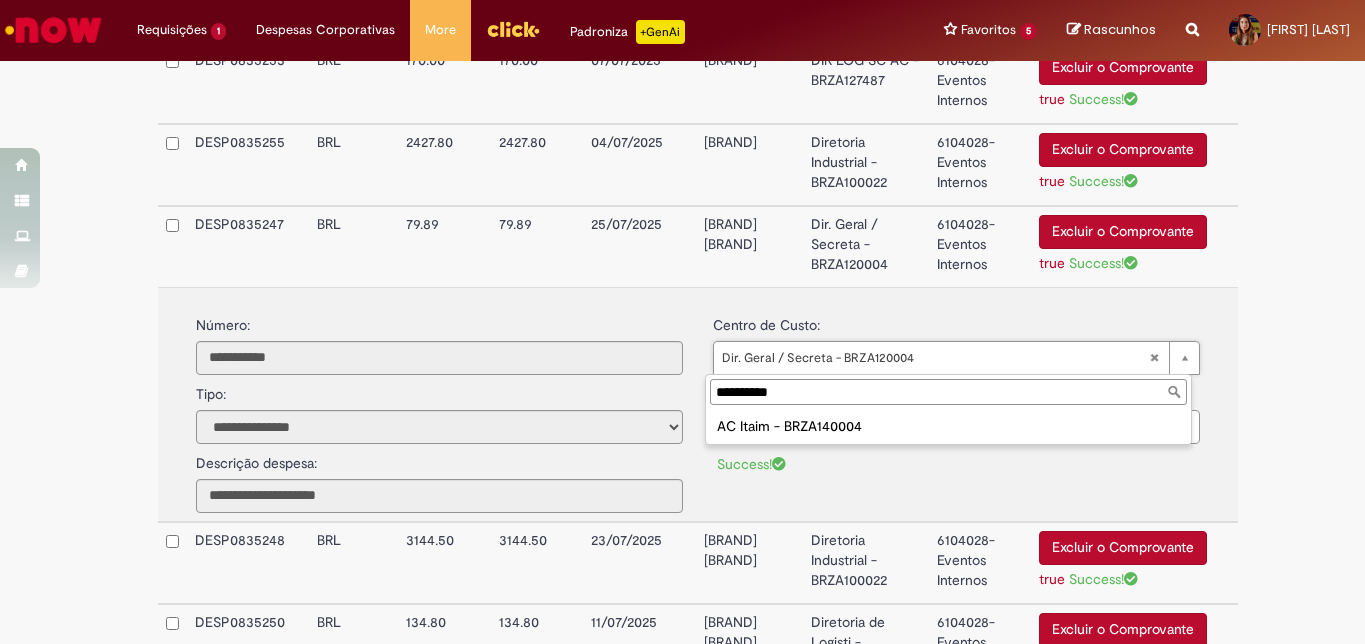 type on "**********" 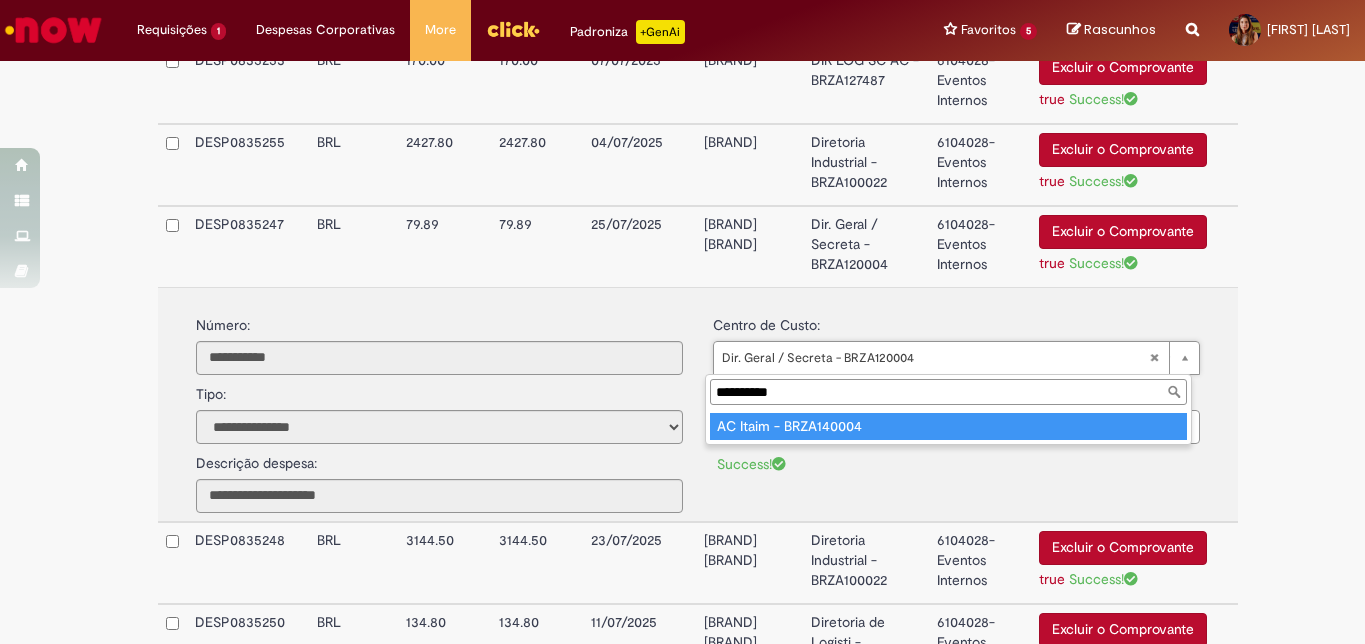 type on "**********" 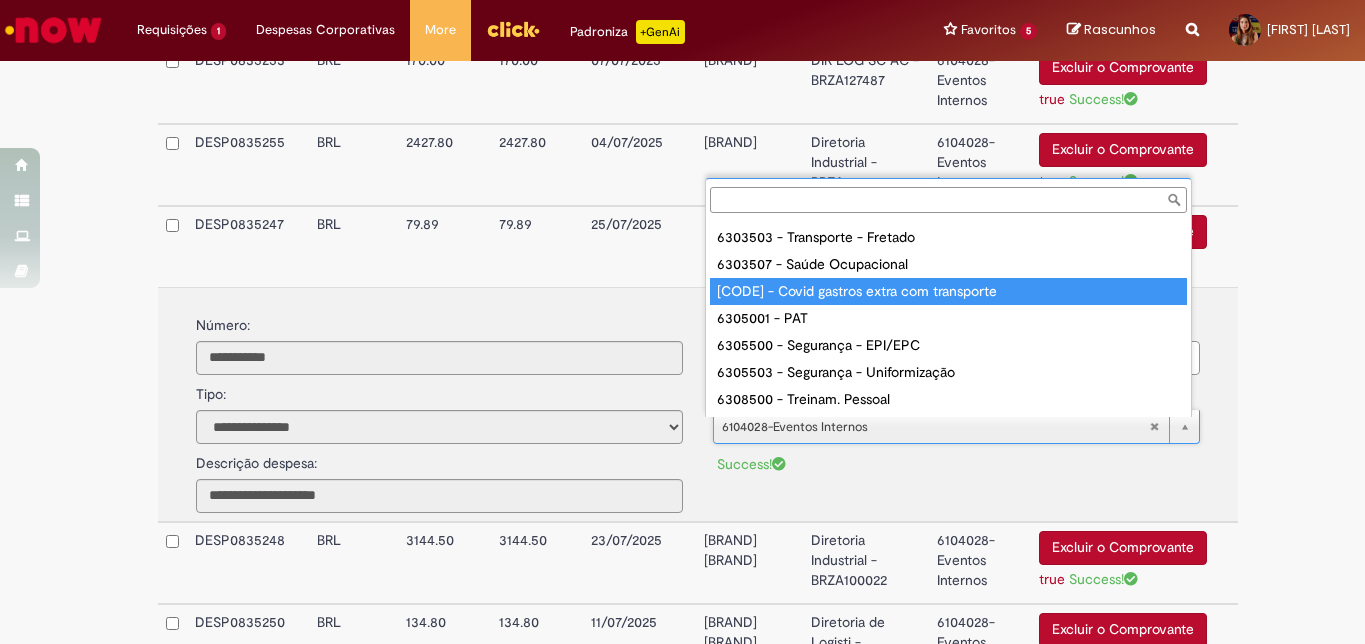 scroll, scrollTop: 1564, scrollLeft: 0, axis: vertical 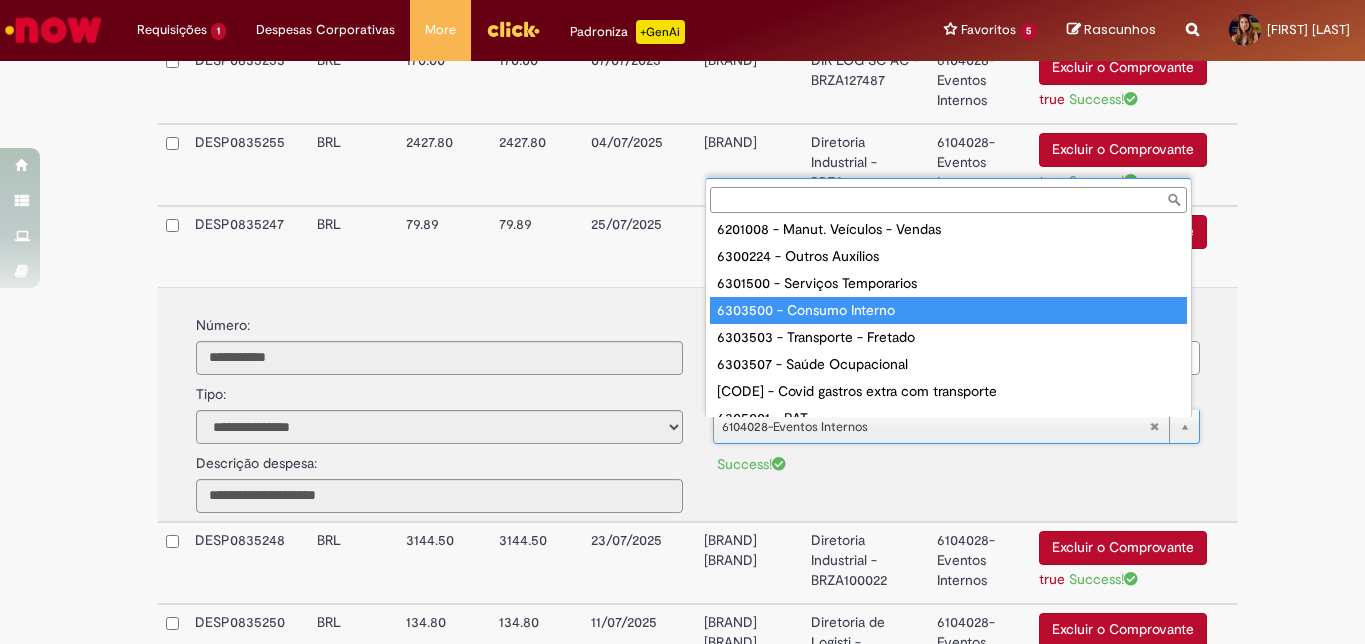 type on "**********" 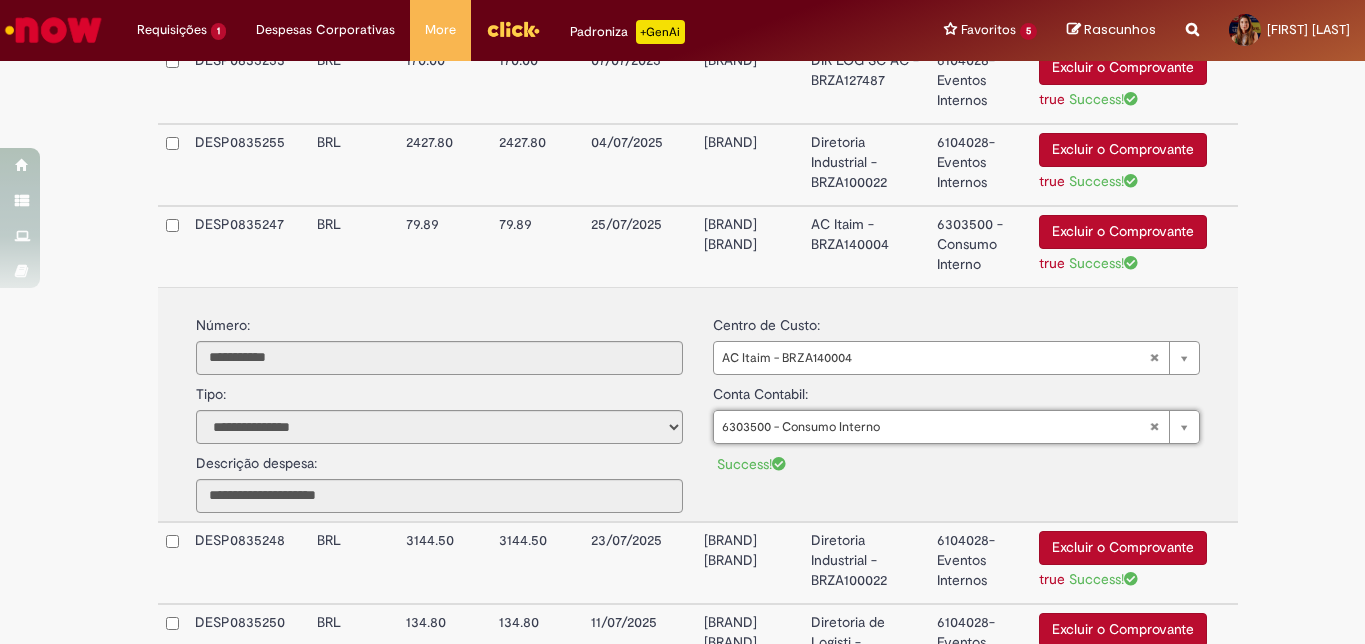 click on "**********" at bounding box center [698, 404] 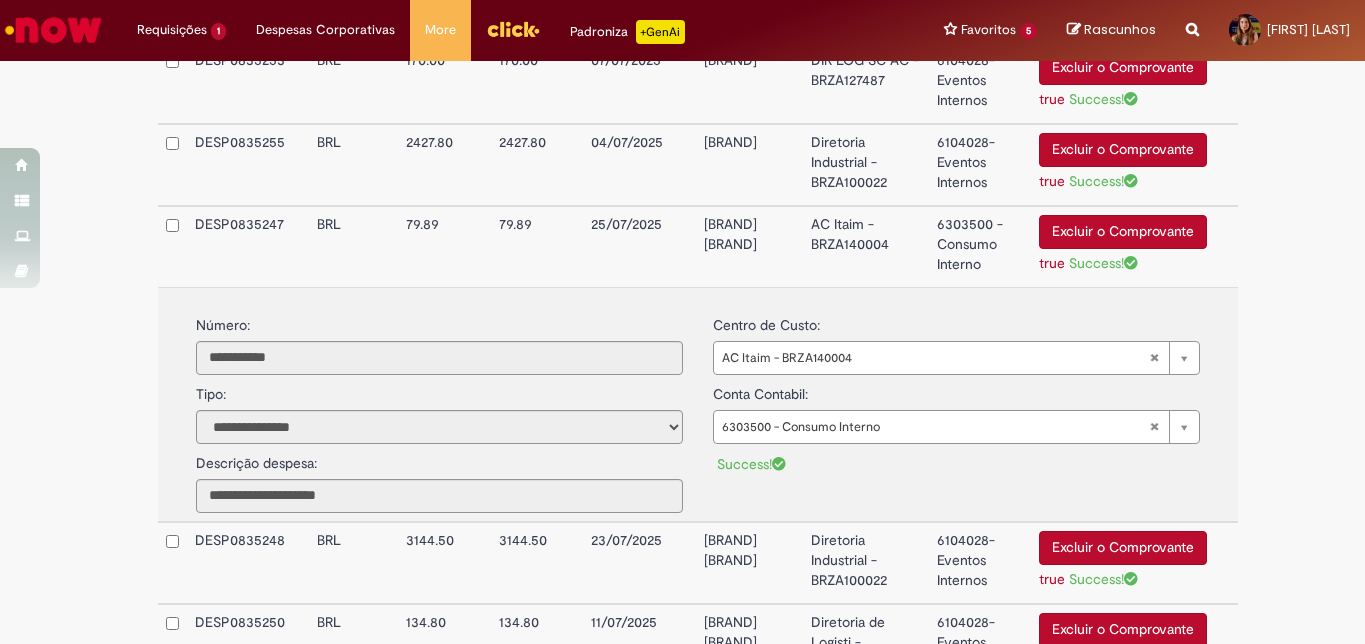 click on "AC Itaim - BRZA140004" at bounding box center (866, 246) 